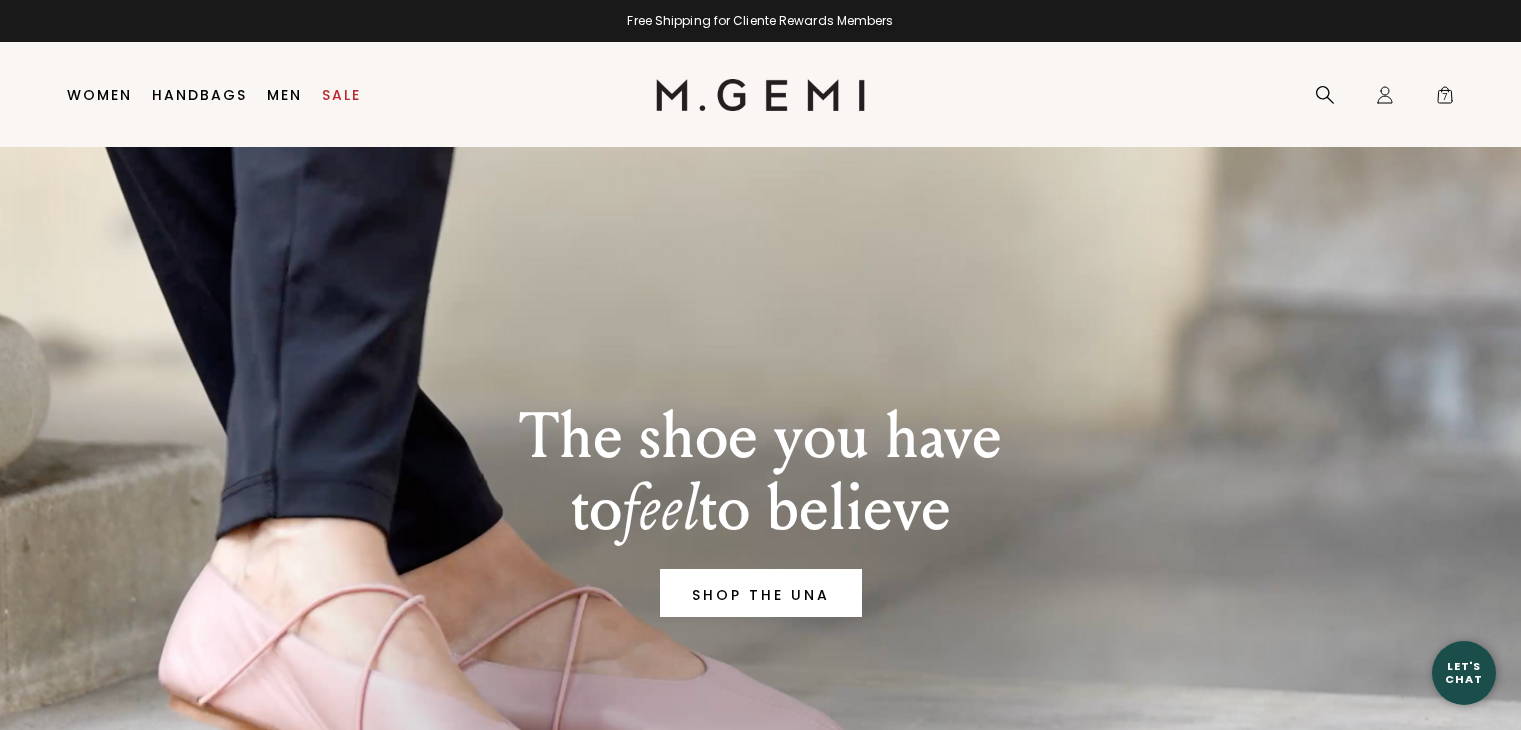 scroll, scrollTop: 0, scrollLeft: 0, axis: both 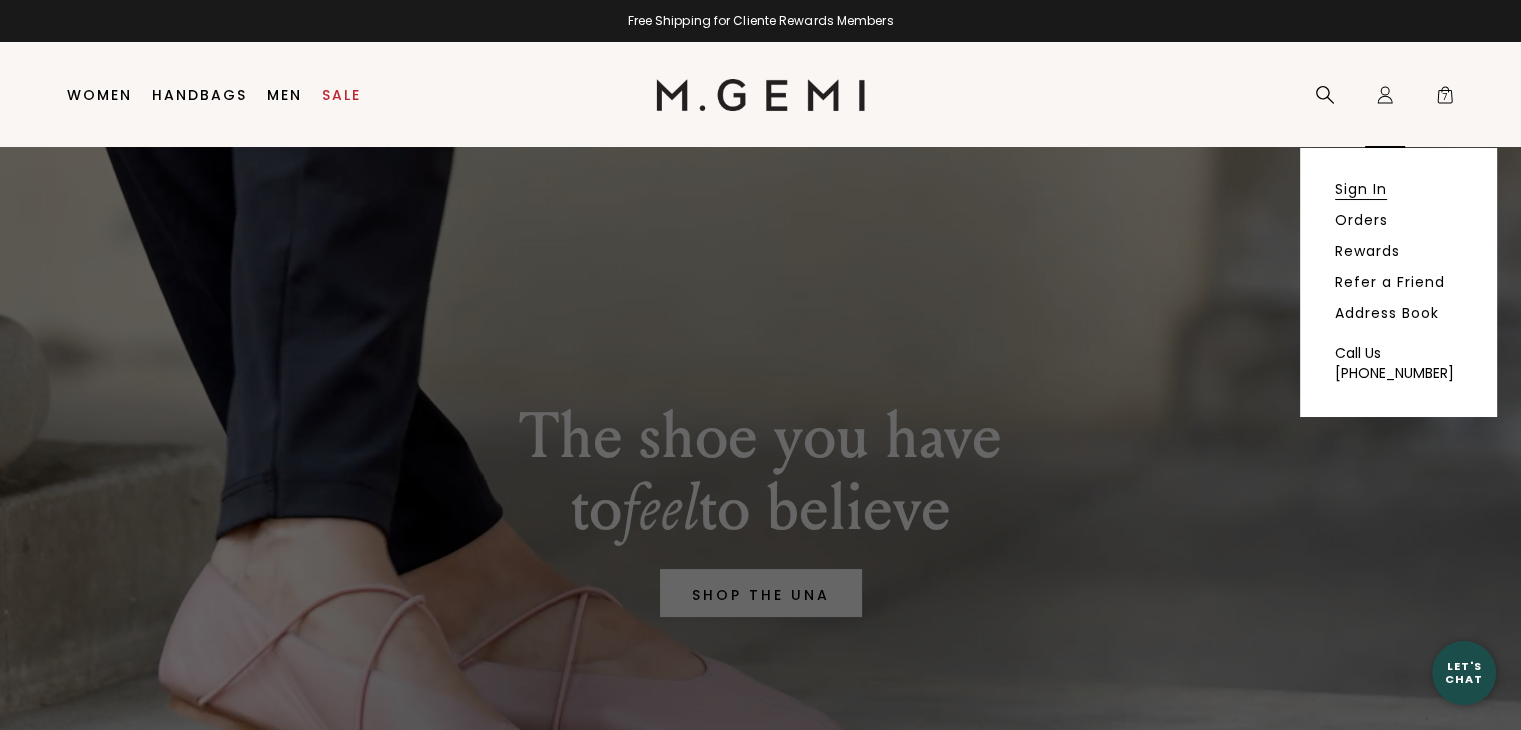 click on "Sign In" at bounding box center (1361, 189) 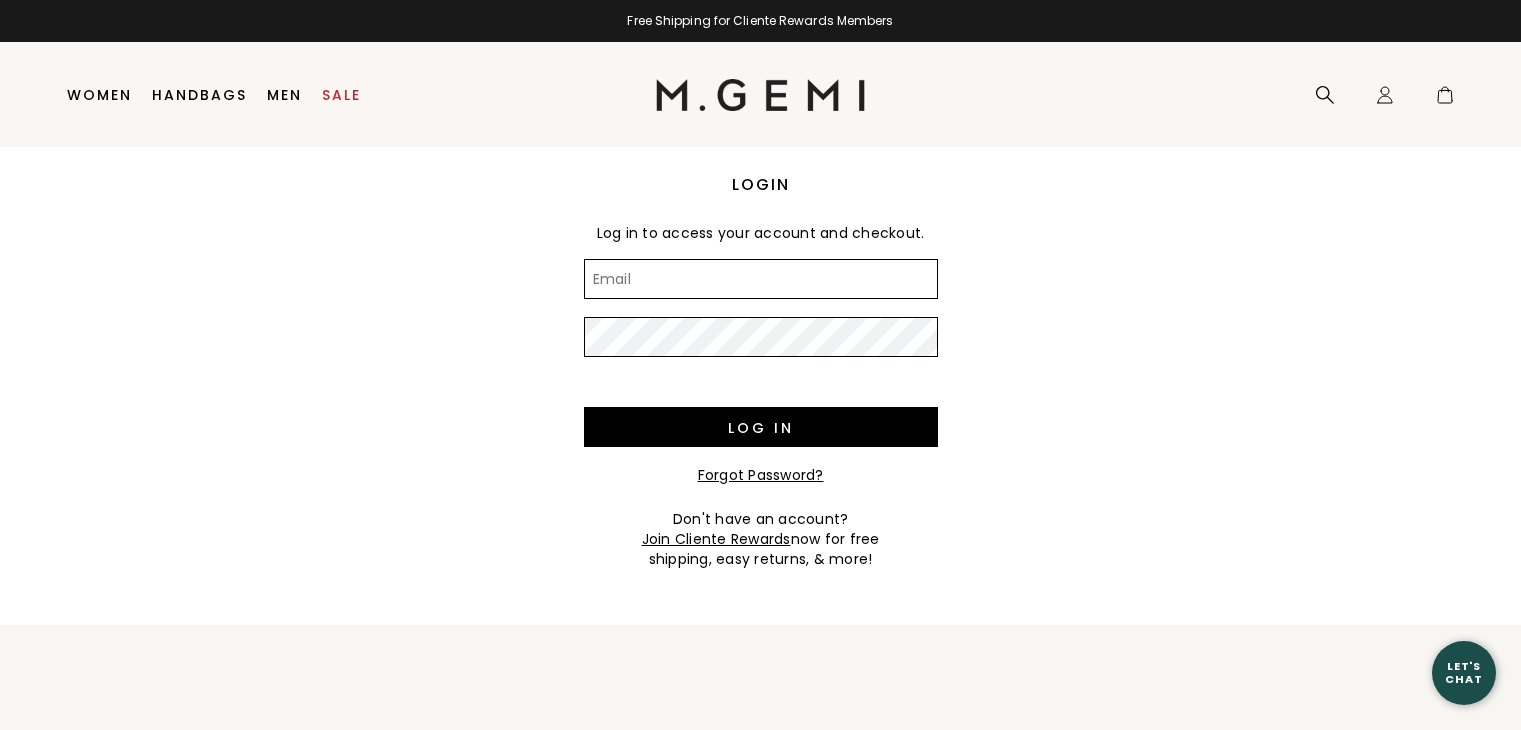 scroll, scrollTop: 0, scrollLeft: 0, axis: both 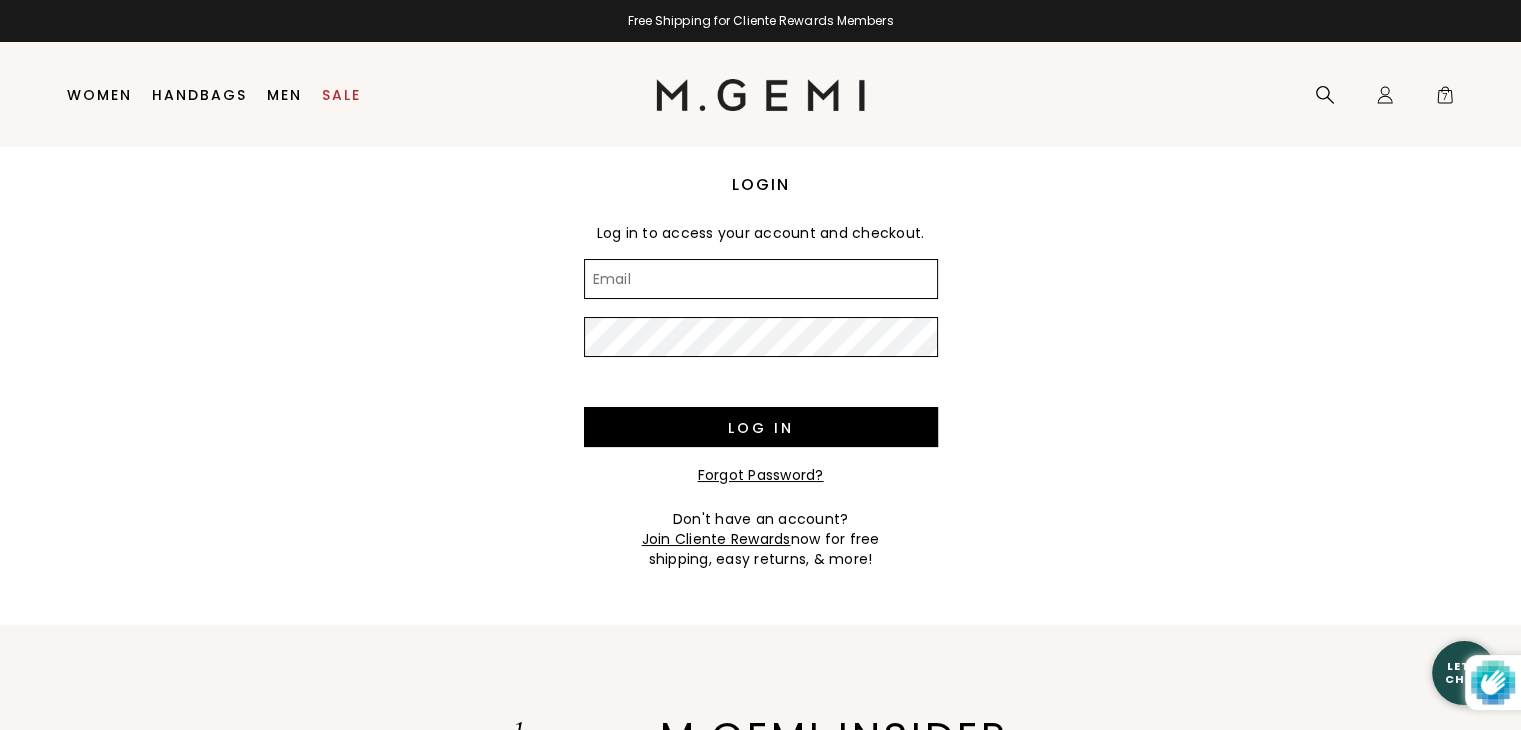 type on "c" 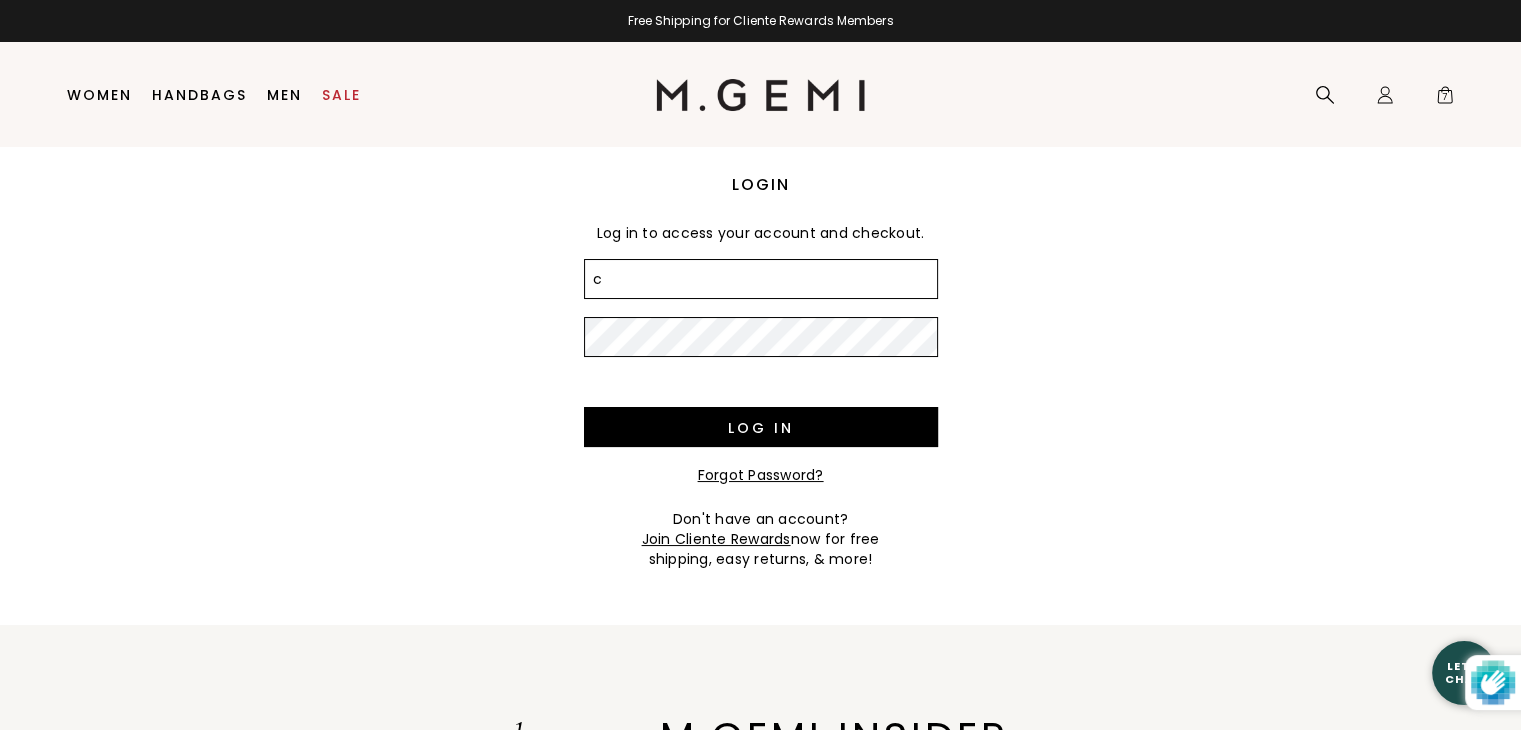 click on "c" at bounding box center (761, 279) 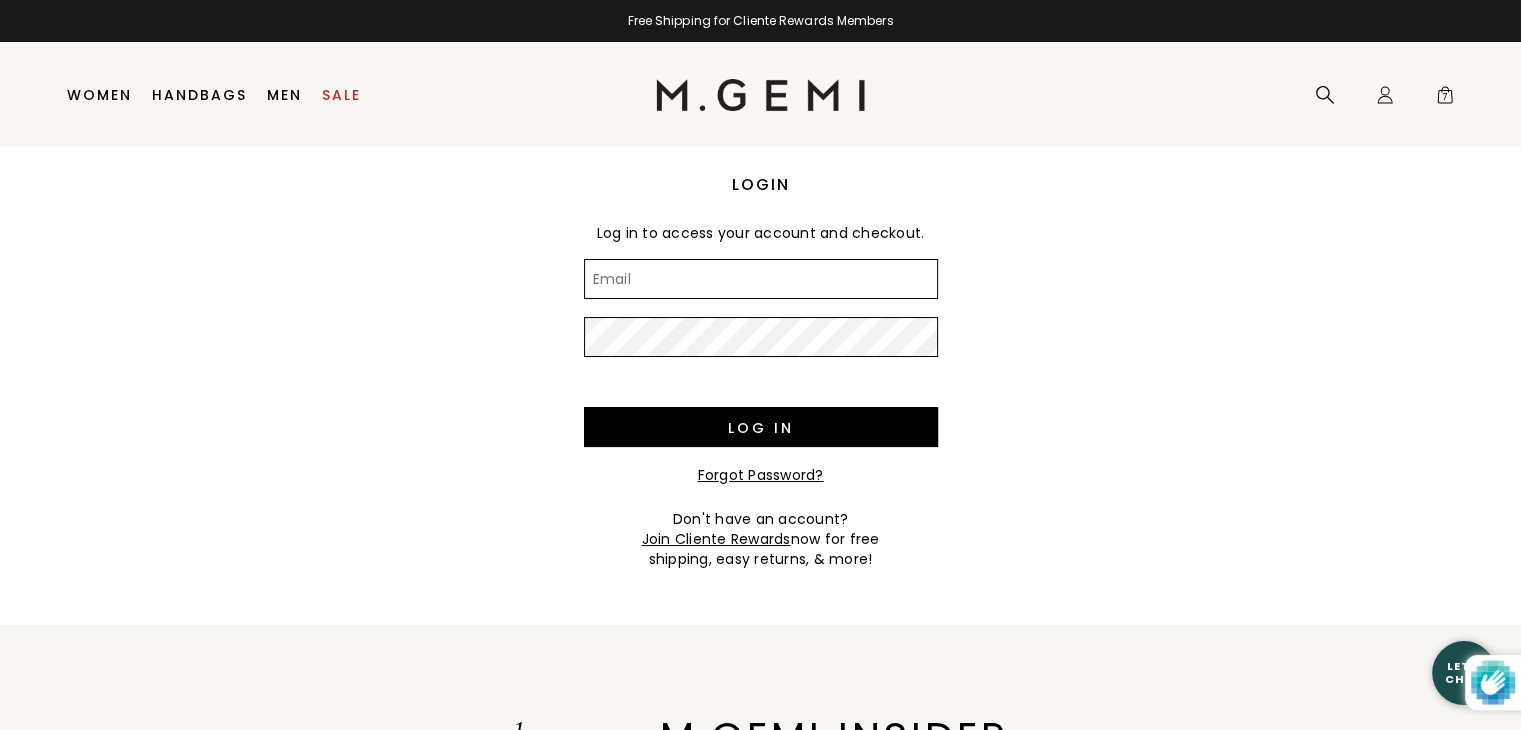 click on "Email" at bounding box center [761, 279] 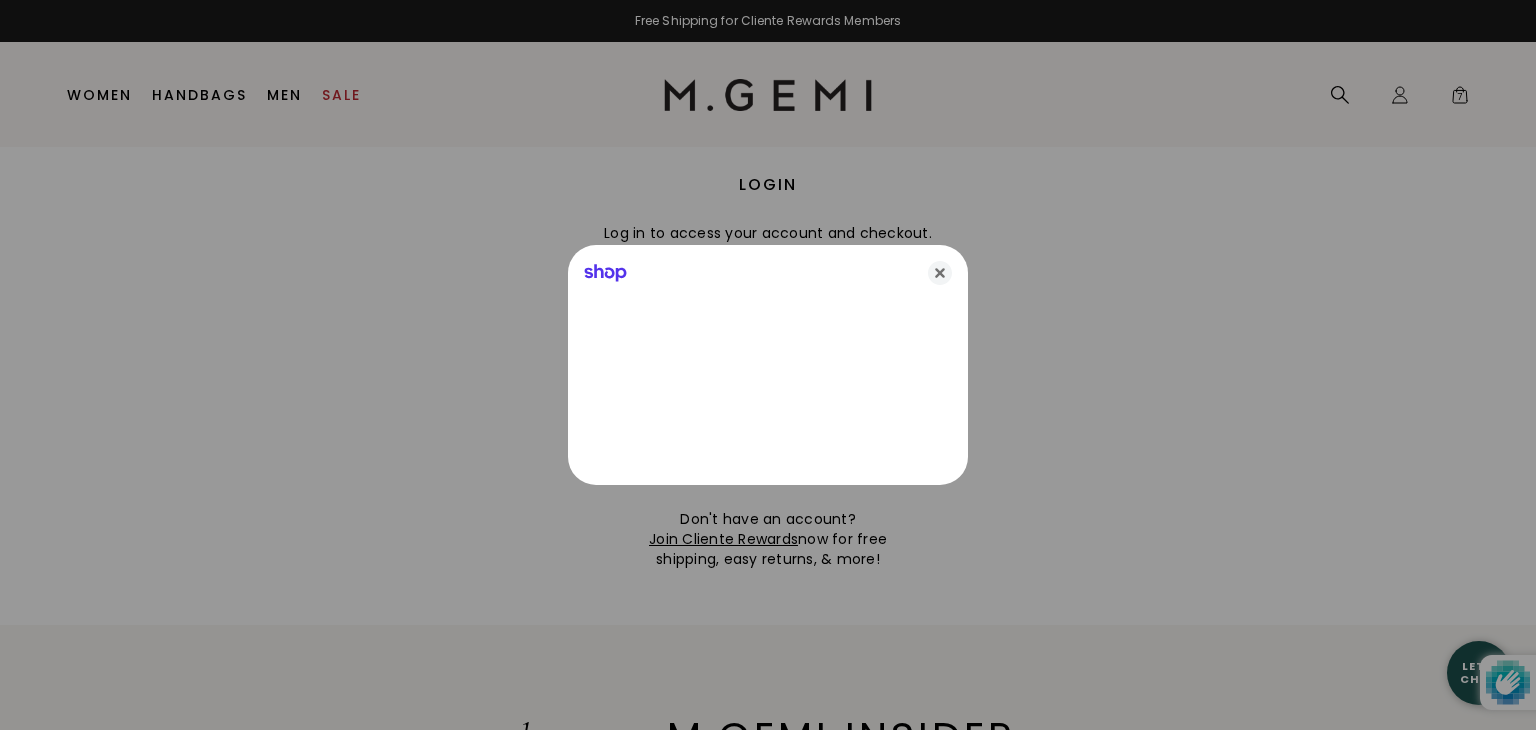 type on "cgcati@yahoo.com" 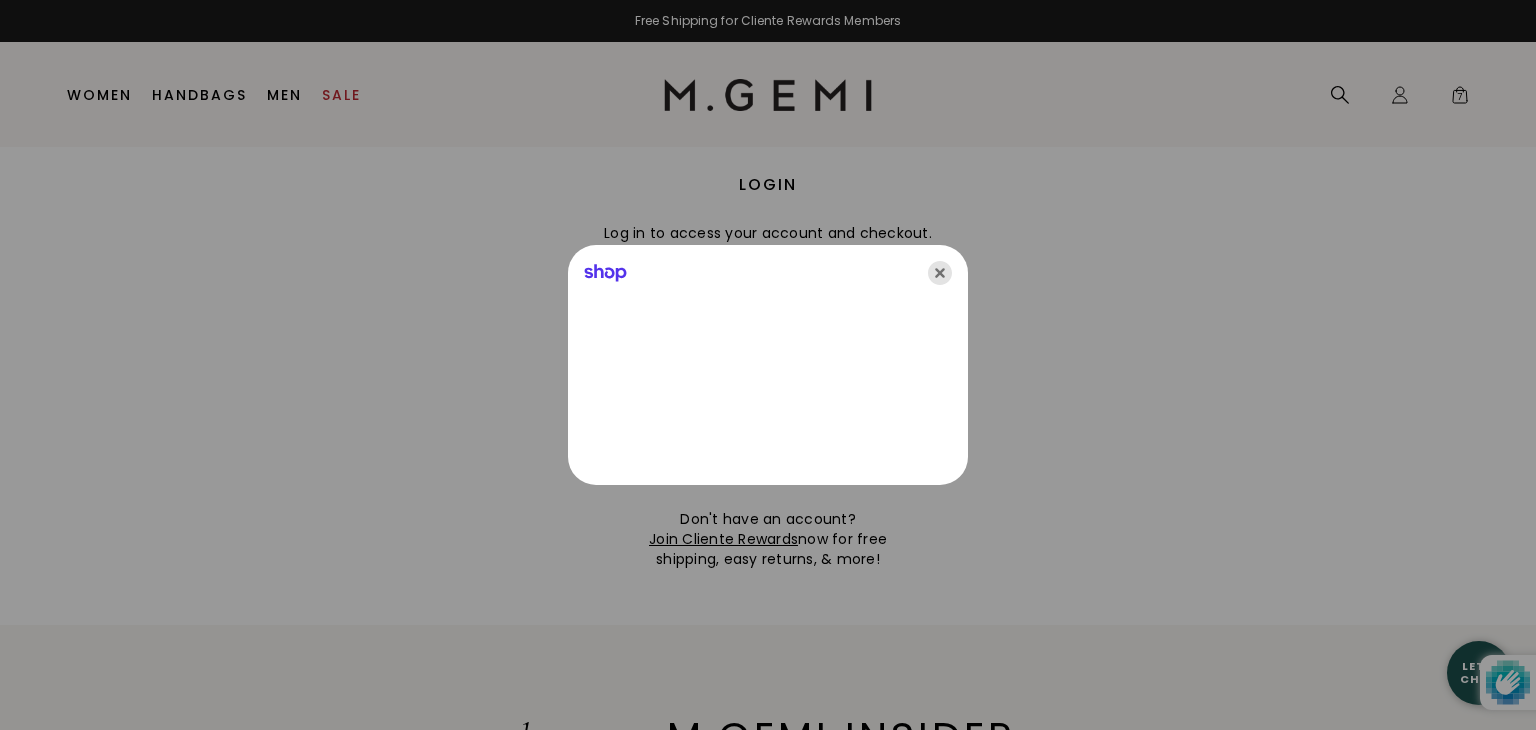 click 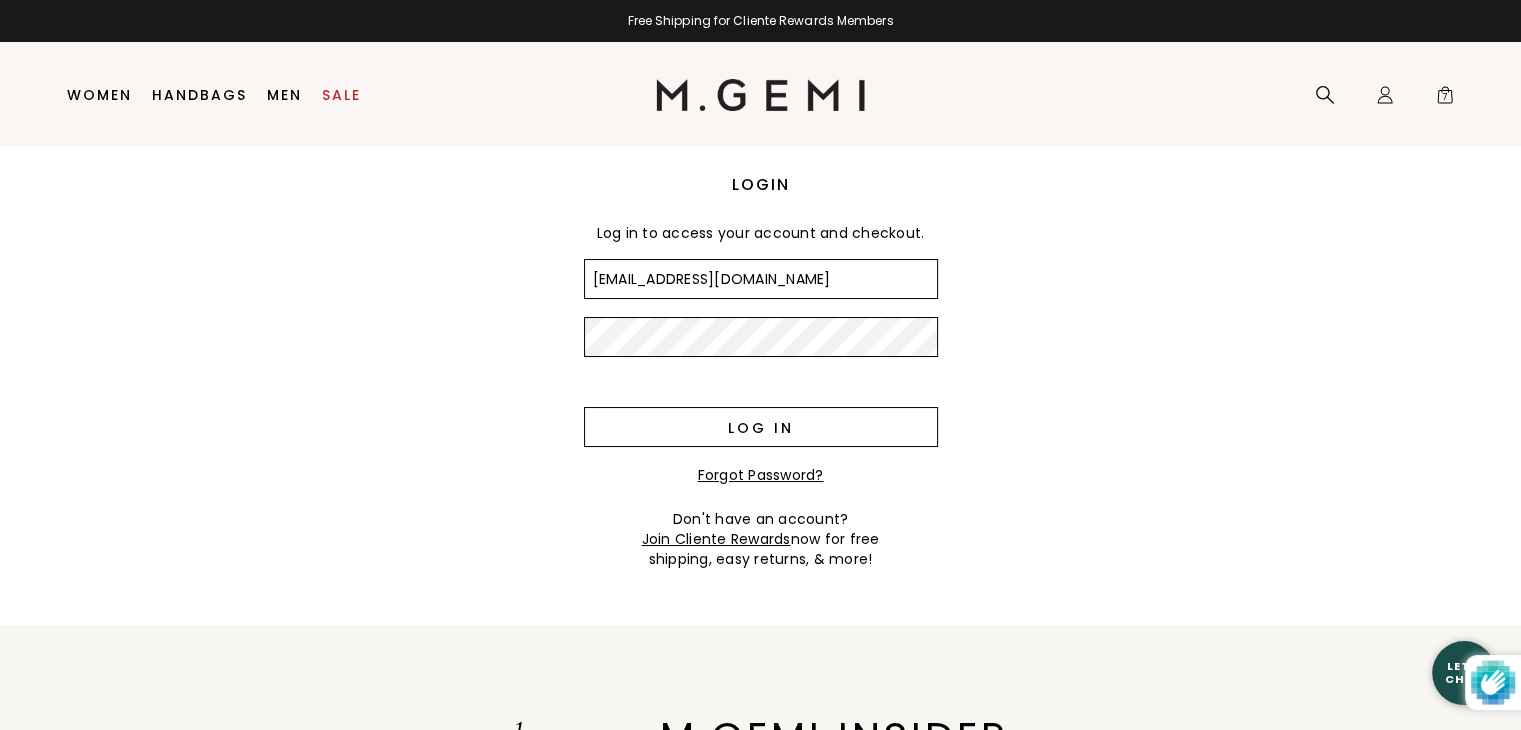 click on "Log in" at bounding box center (761, 427) 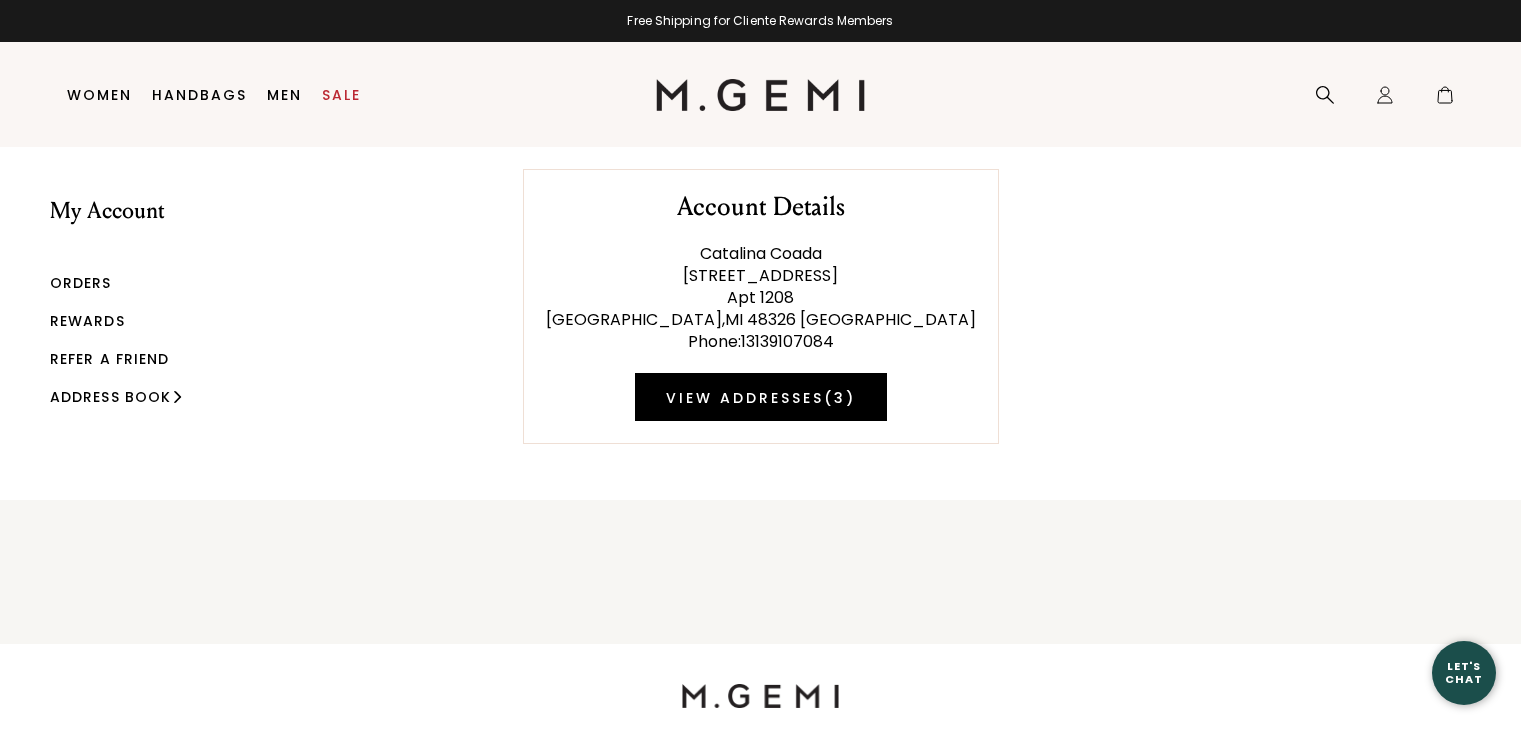 scroll, scrollTop: 0, scrollLeft: 0, axis: both 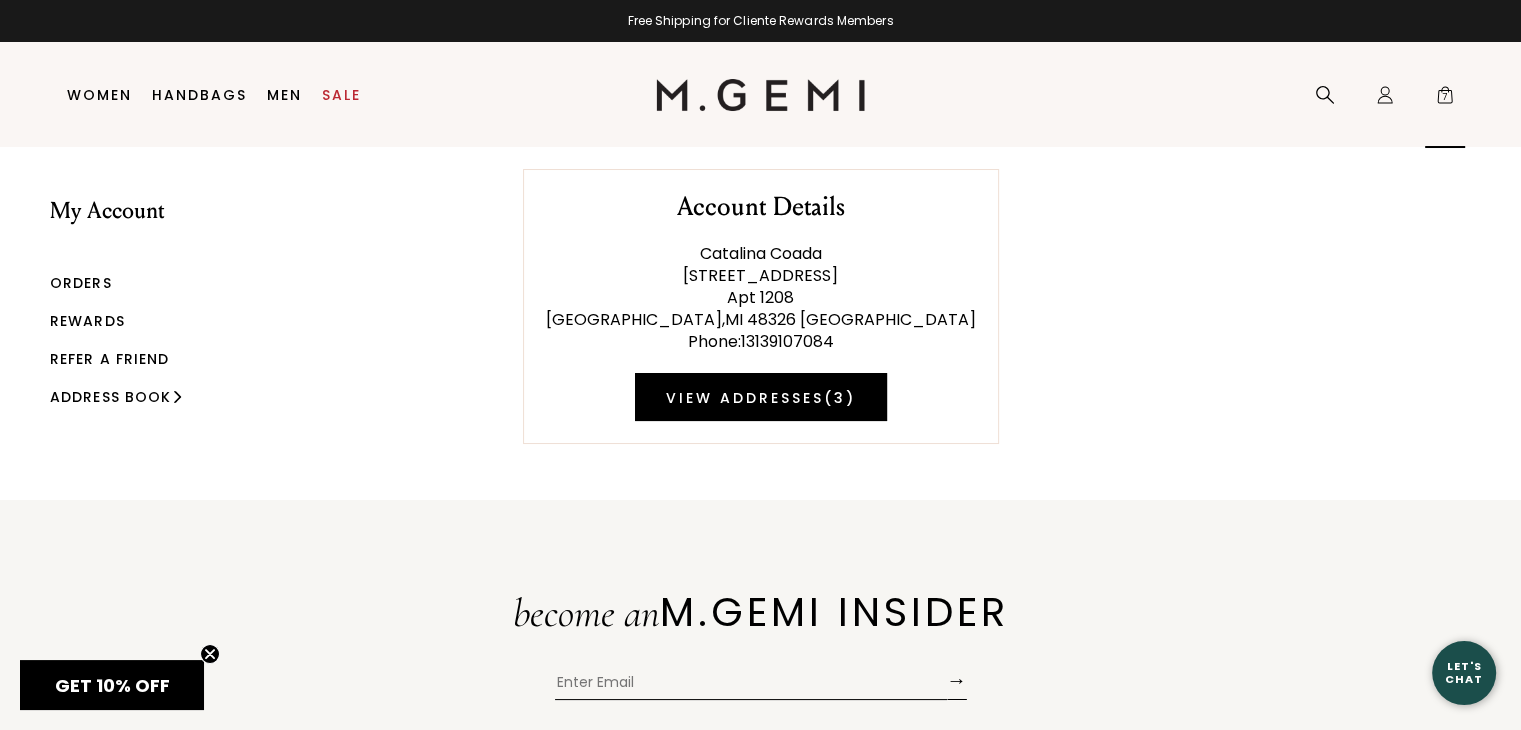 click on "7" at bounding box center (1445, 99) 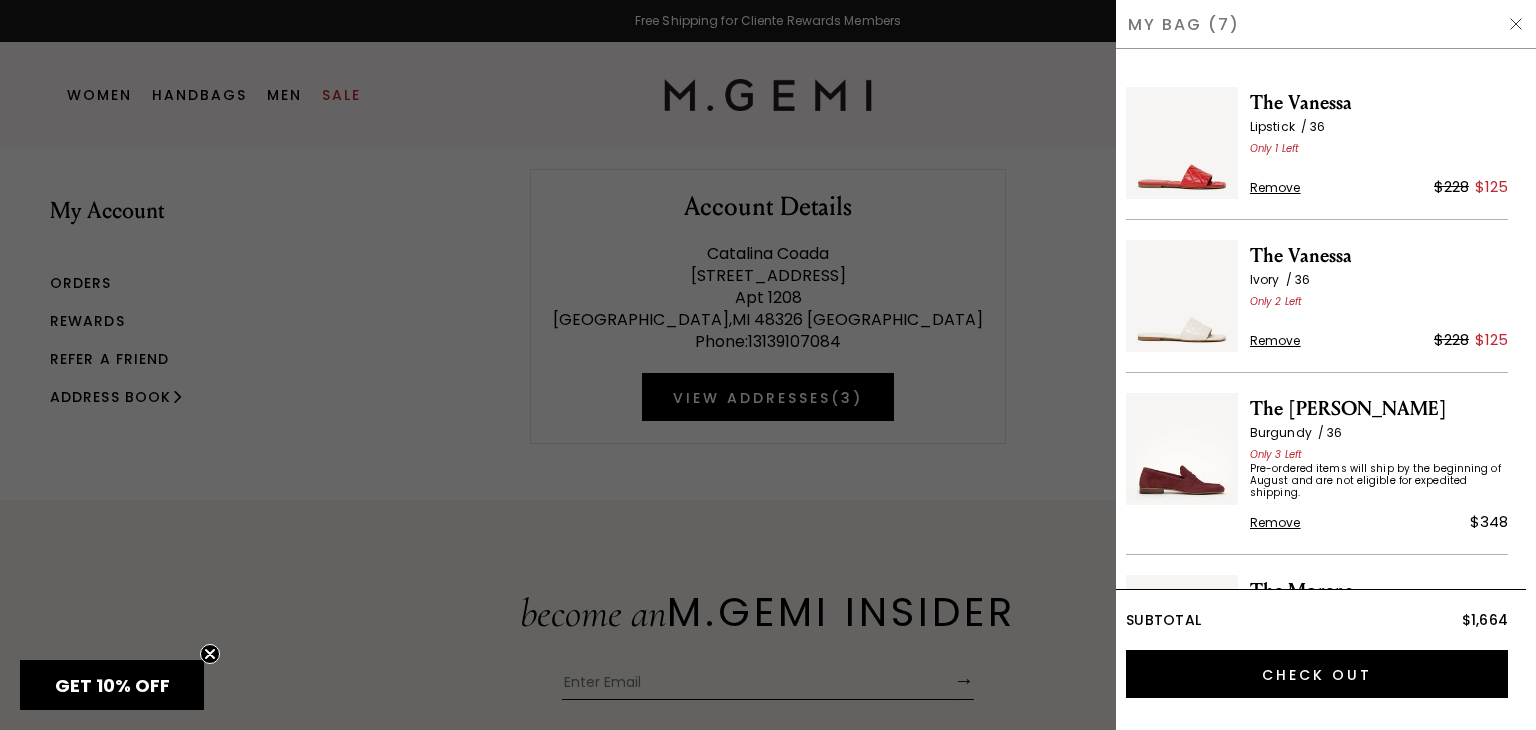 scroll, scrollTop: 0, scrollLeft: 0, axis: both 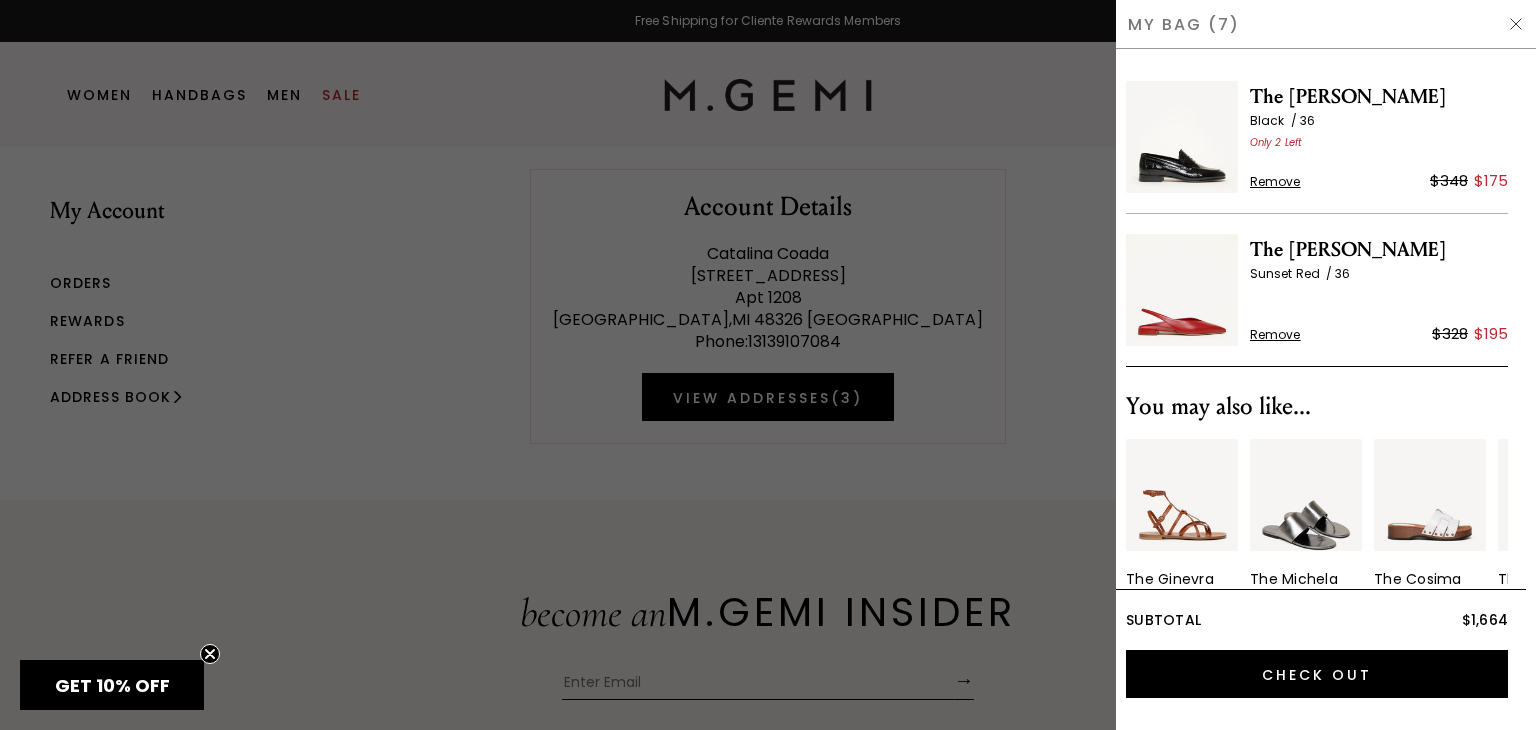 click on "Remove" at bounding box center [1275, 335] 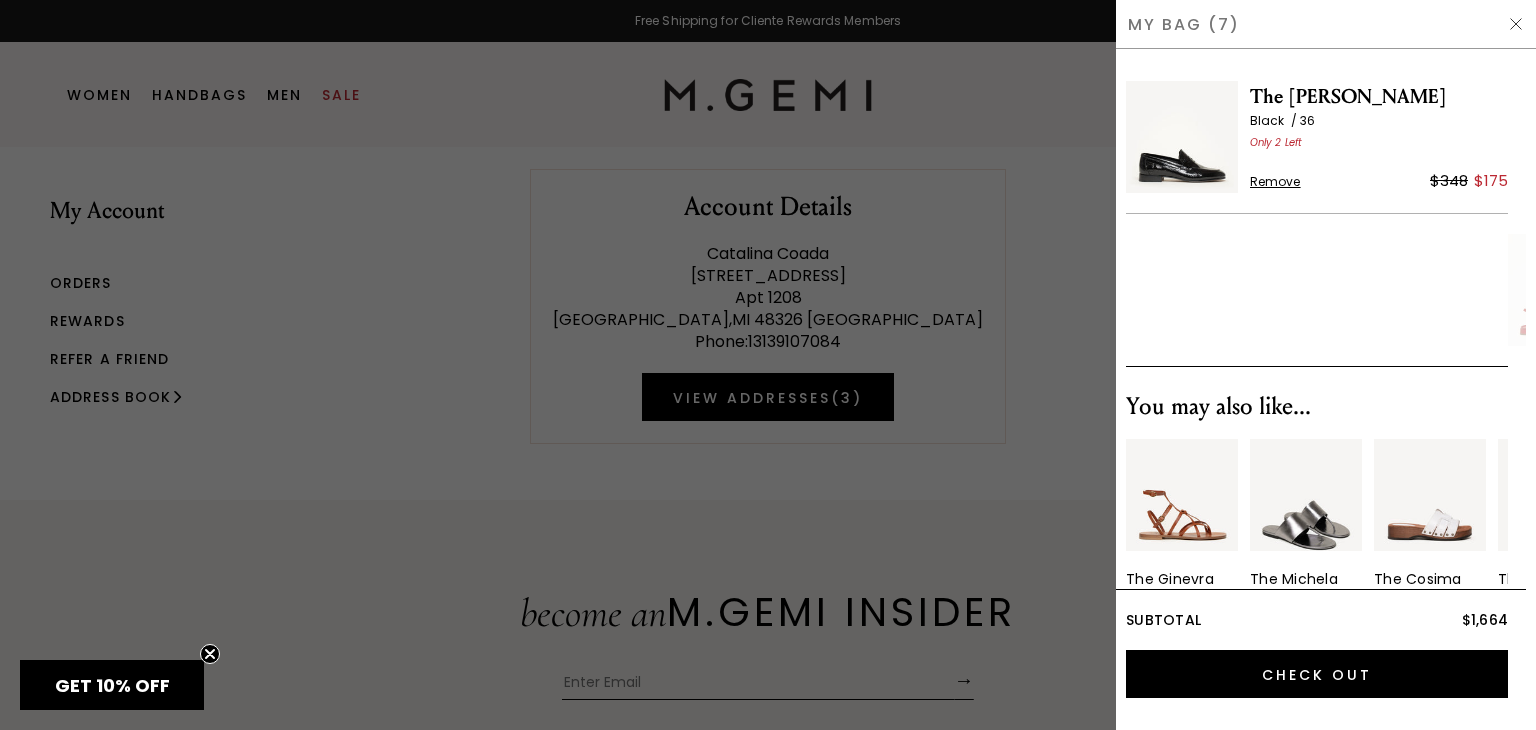 scroll, scrollTop: 647, scrollLeft: 0, axis: vertical 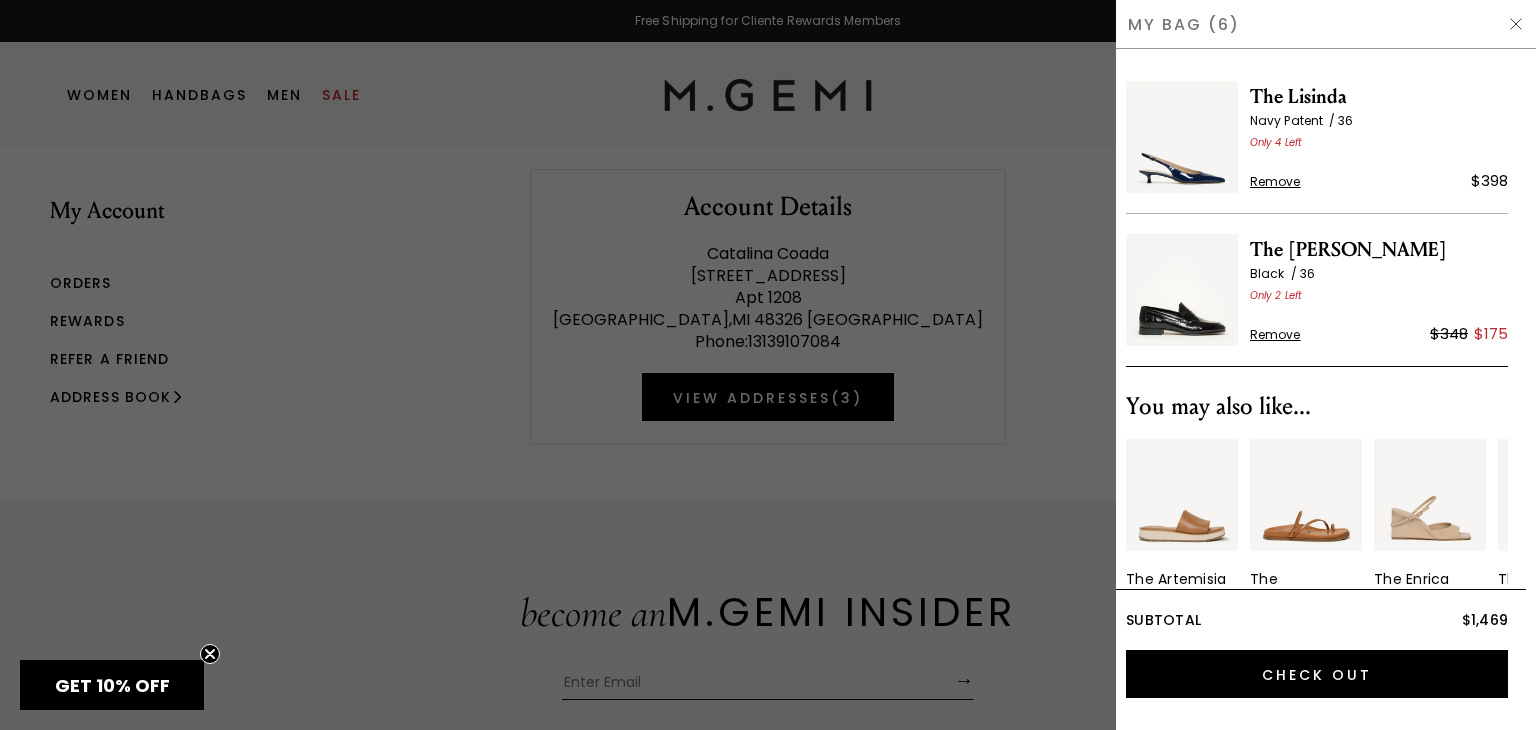 click on "Remove" at bounding box center [1275, 182] 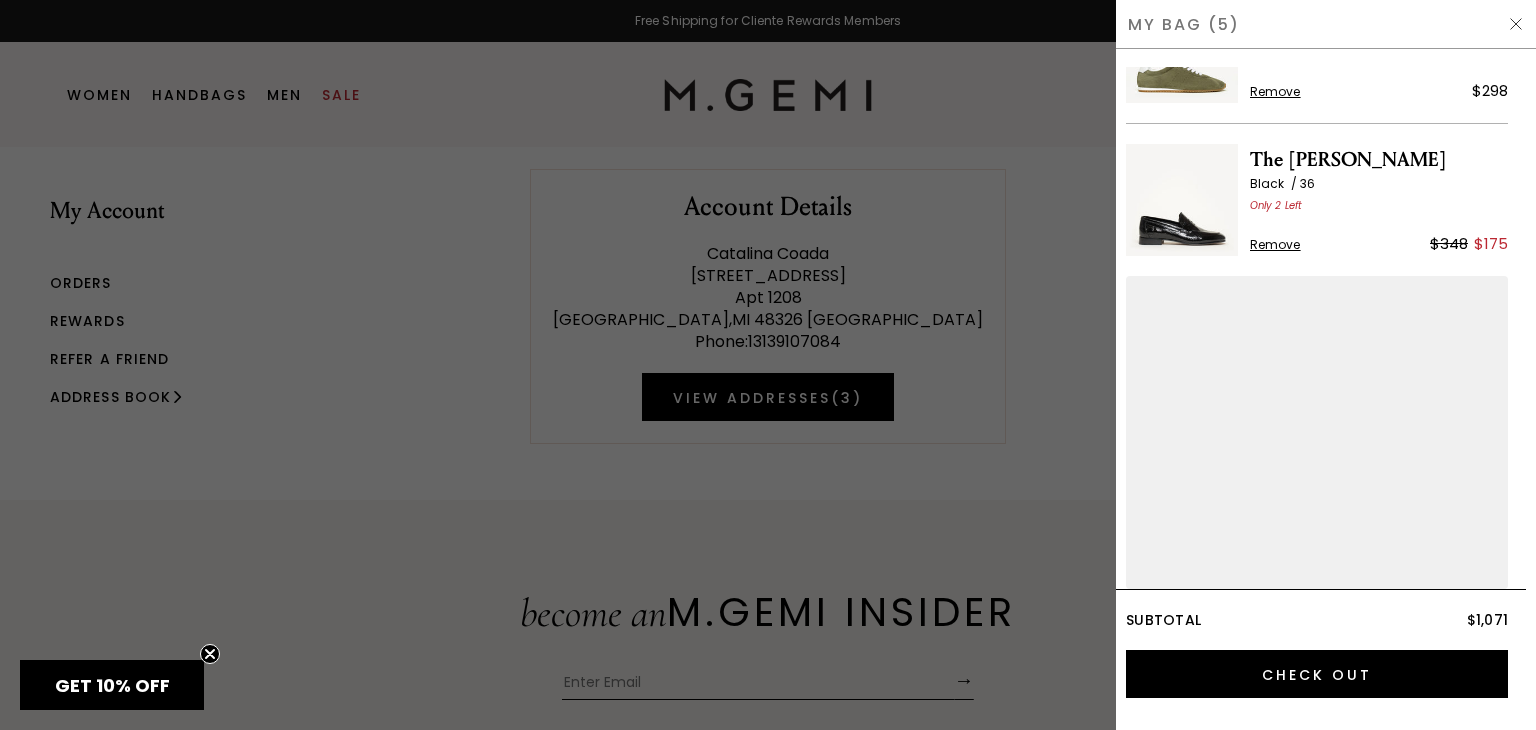 scroll, scrollTop: 494, scrollLeft: 0, axis: vertical 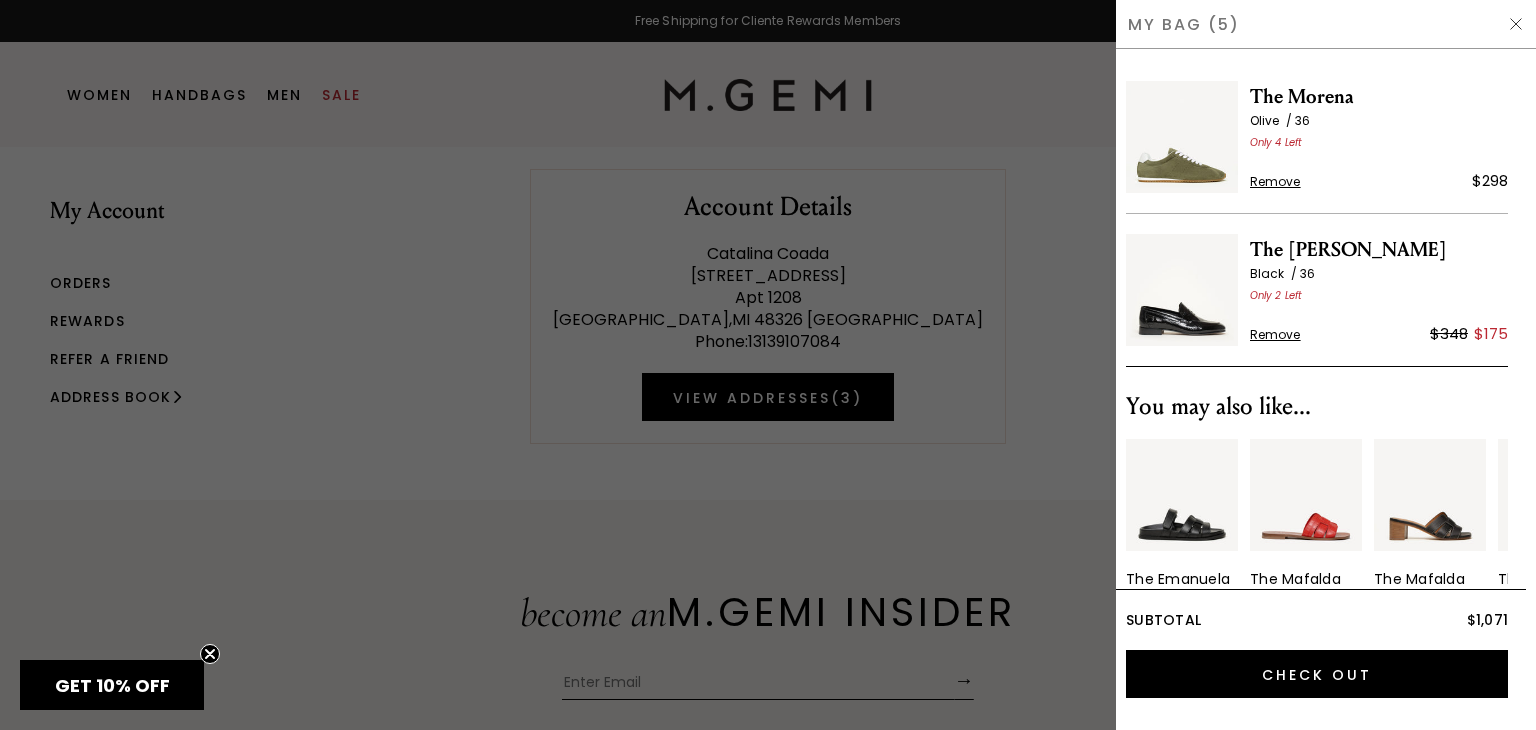 click on "Remove" at bounding box center [1275, 335] 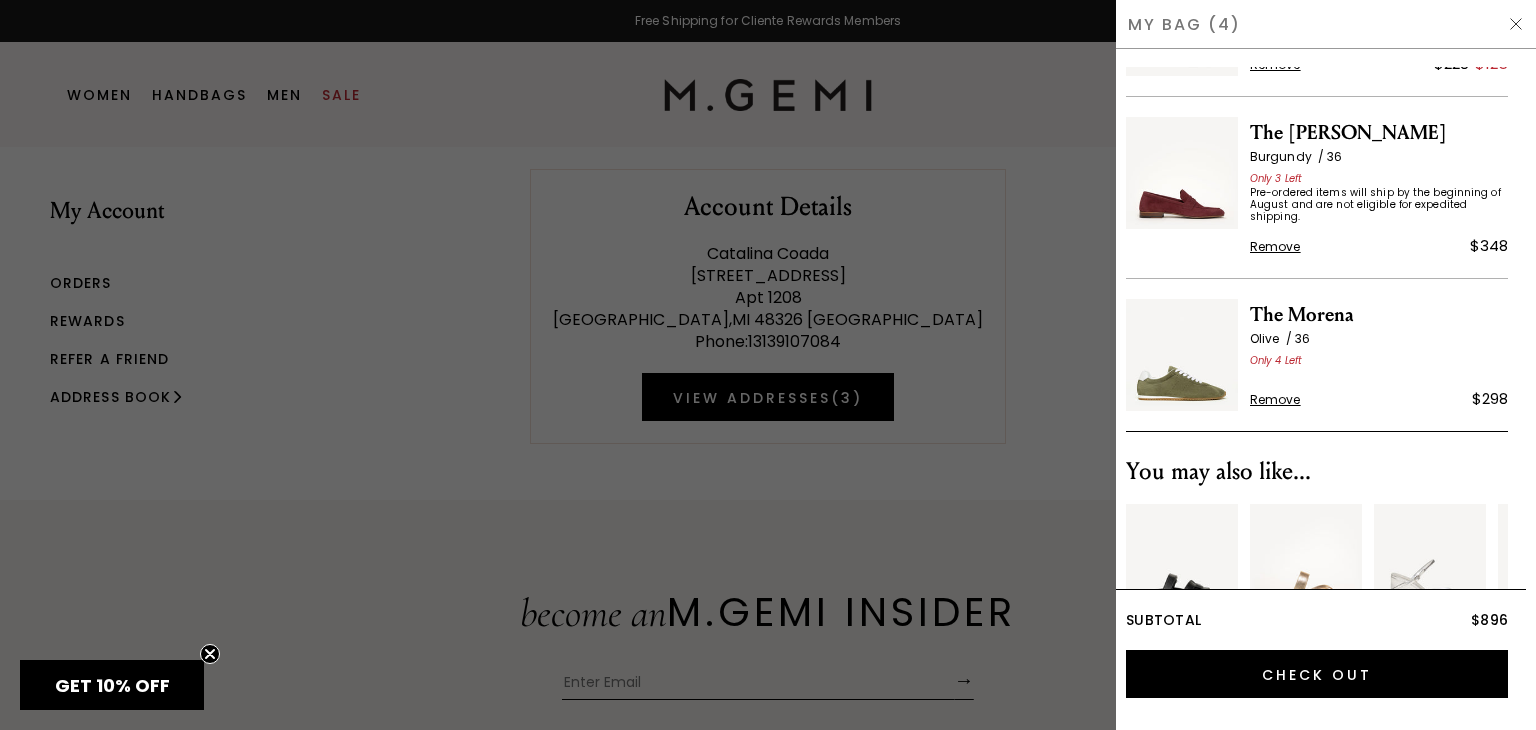 scroll, scrollTop: 241, scrollLeft: 0, axis: vertical 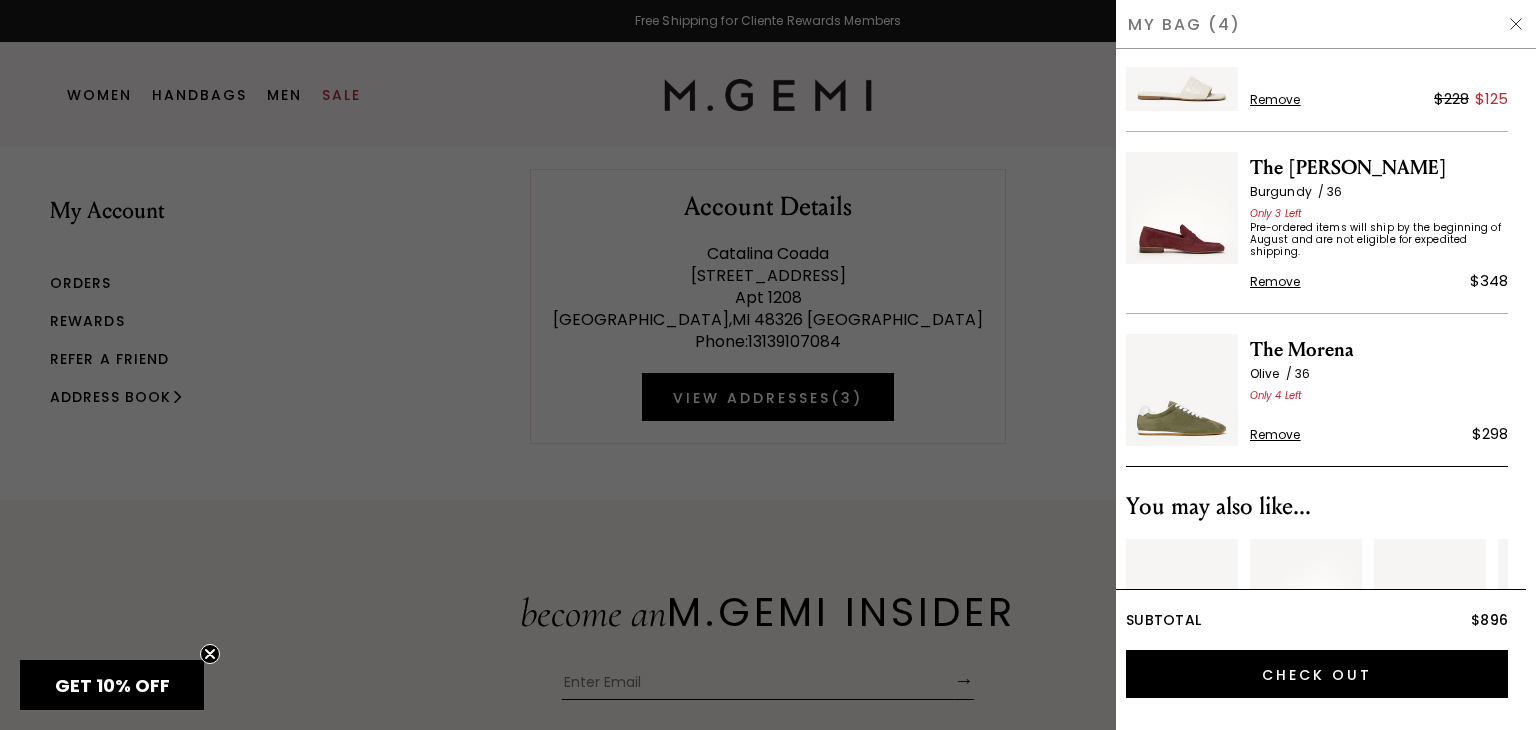 click on "Remove" at bounding box center [1275, 435] 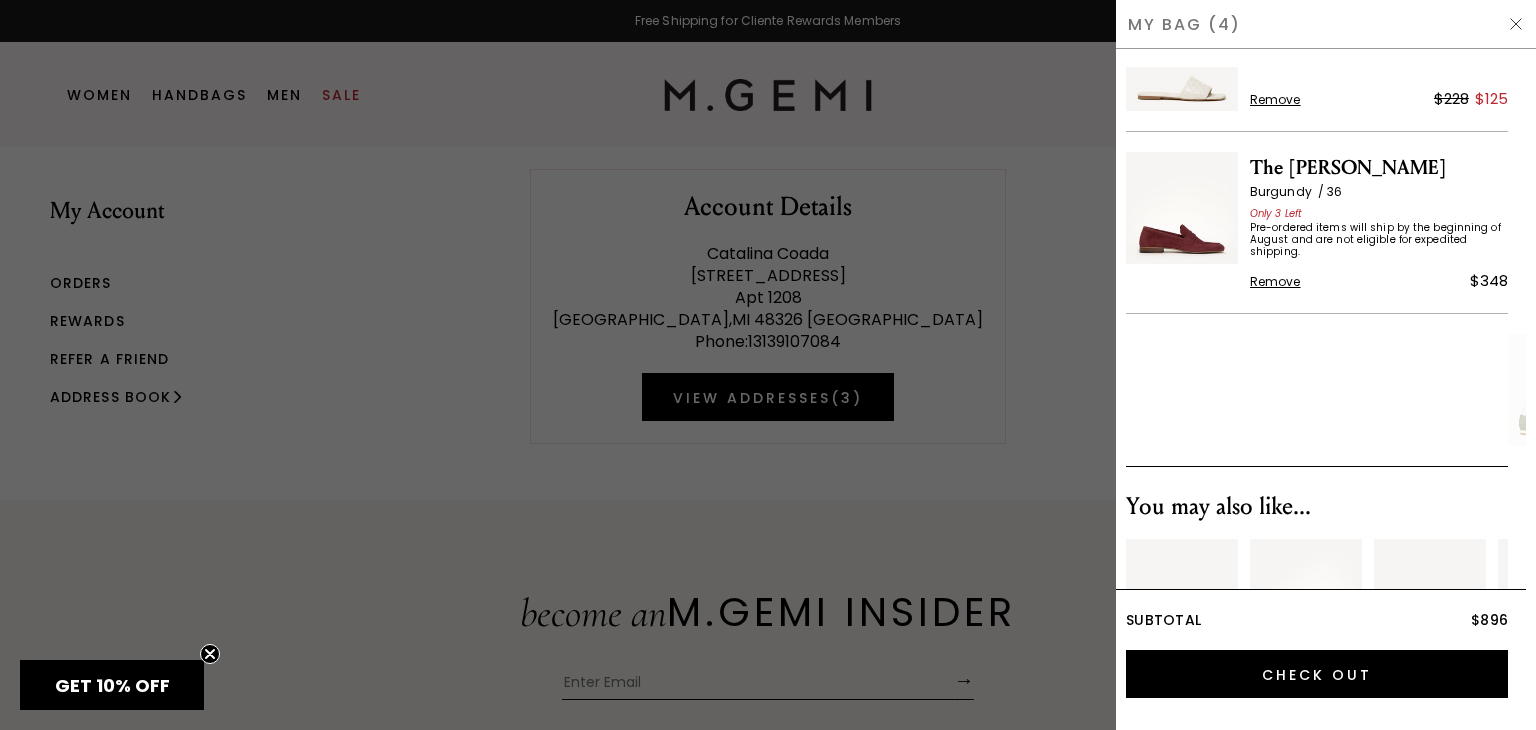 scroll, scrollTop: 88, scrollLeft: 0, axis: vertical 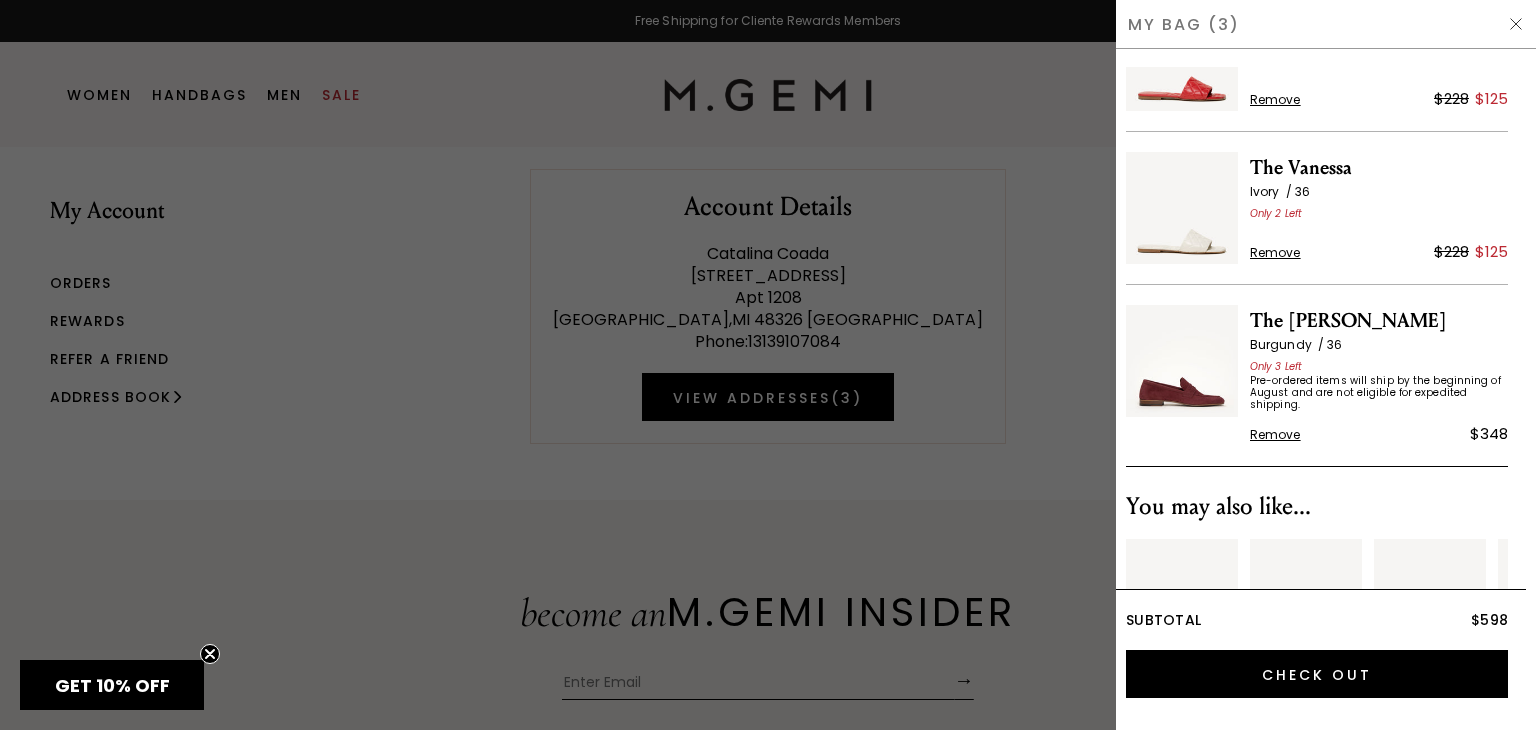 click on "Remove" at bounding box center (1275, 435) 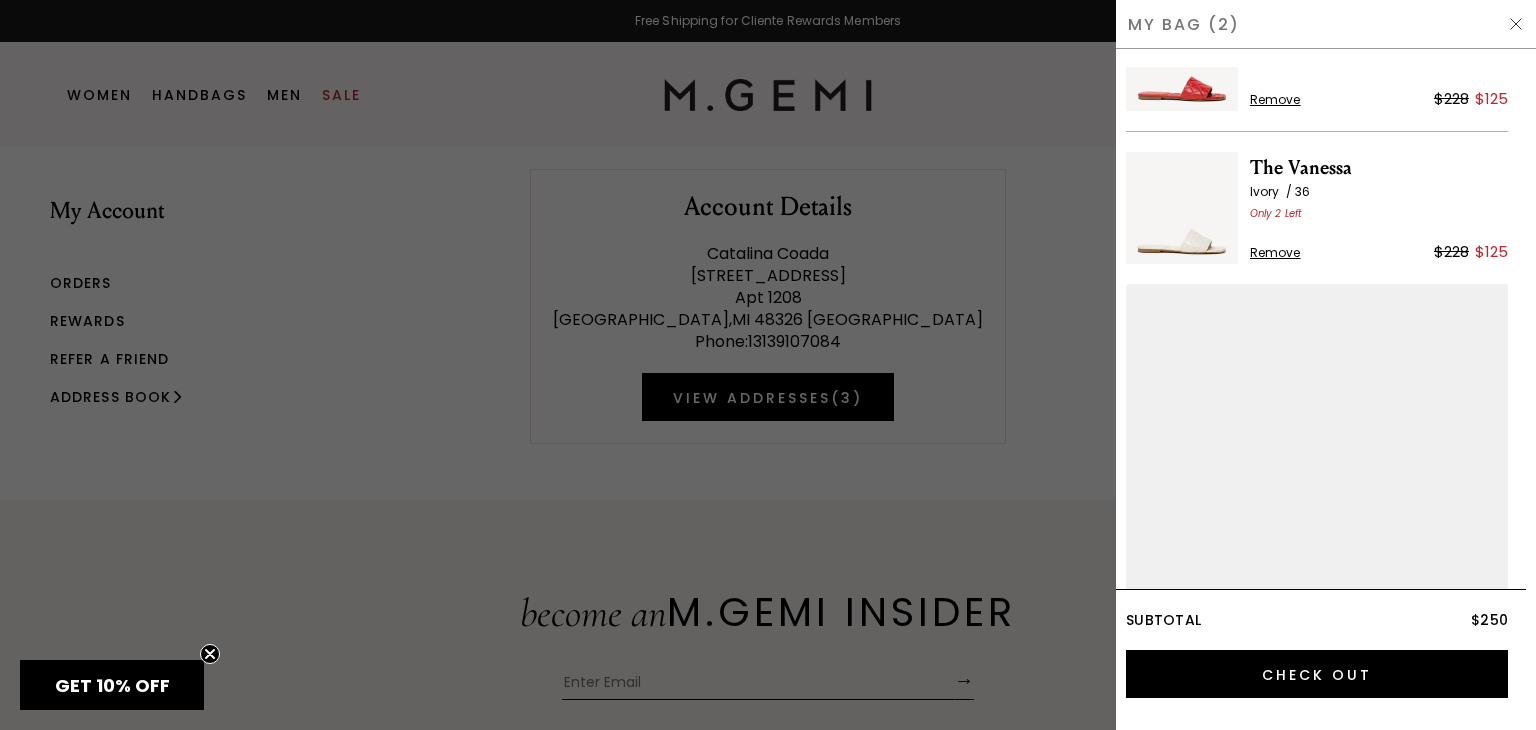 scroll, scrollTop: 0, scrollLeft: 0, axis: both 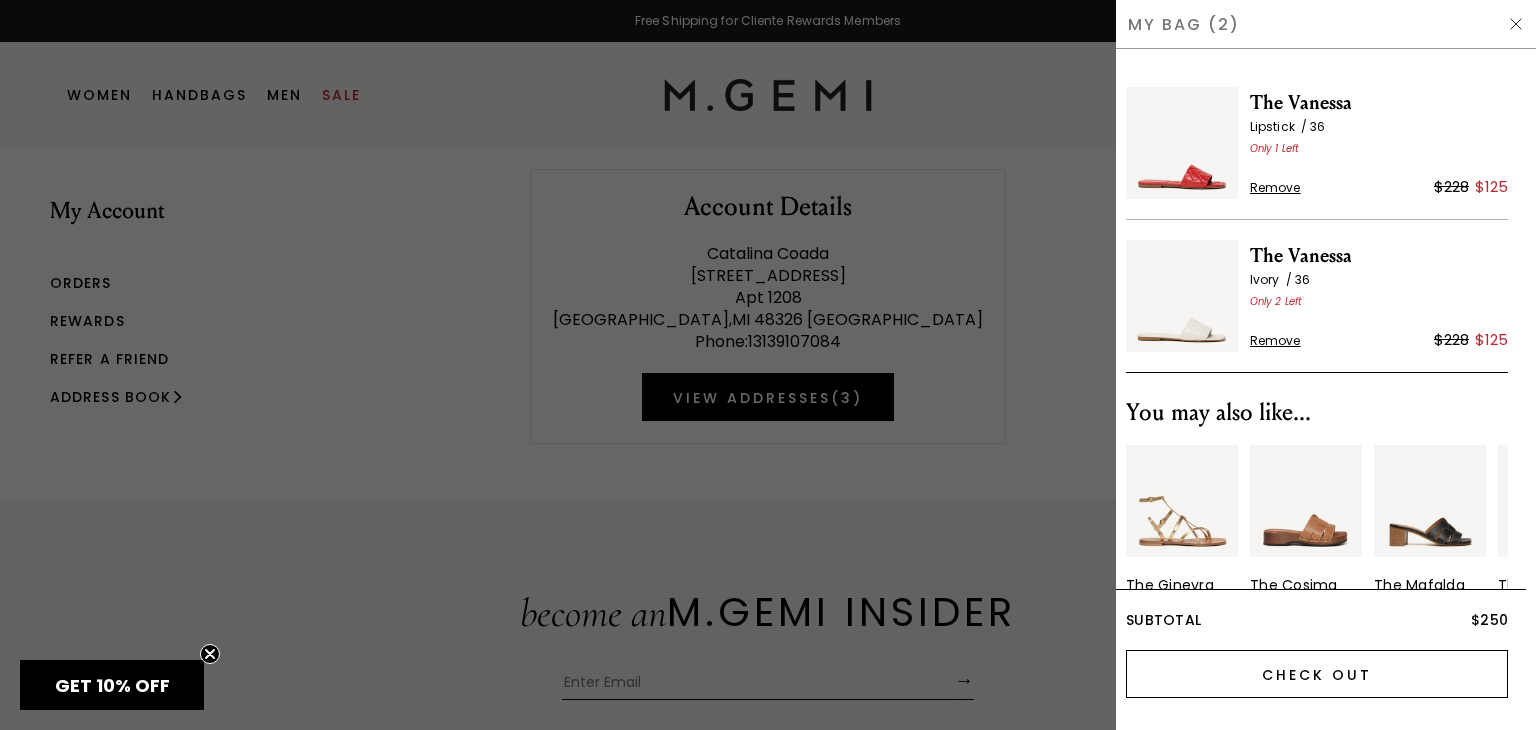 click on "Check Out" at bounding box center [1317, 674] 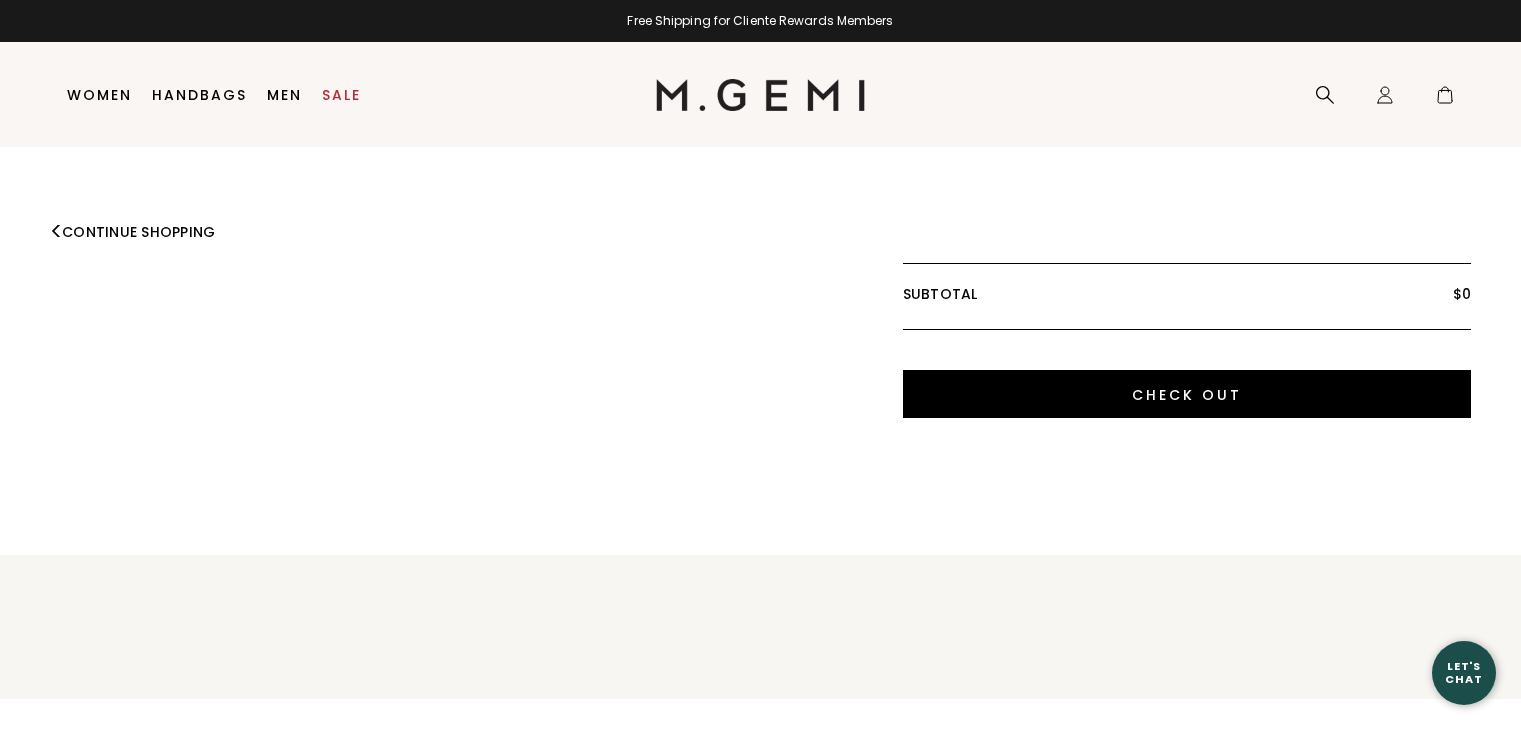 scroll, scrollTop: 0, scrollLeft: 0, axis: both 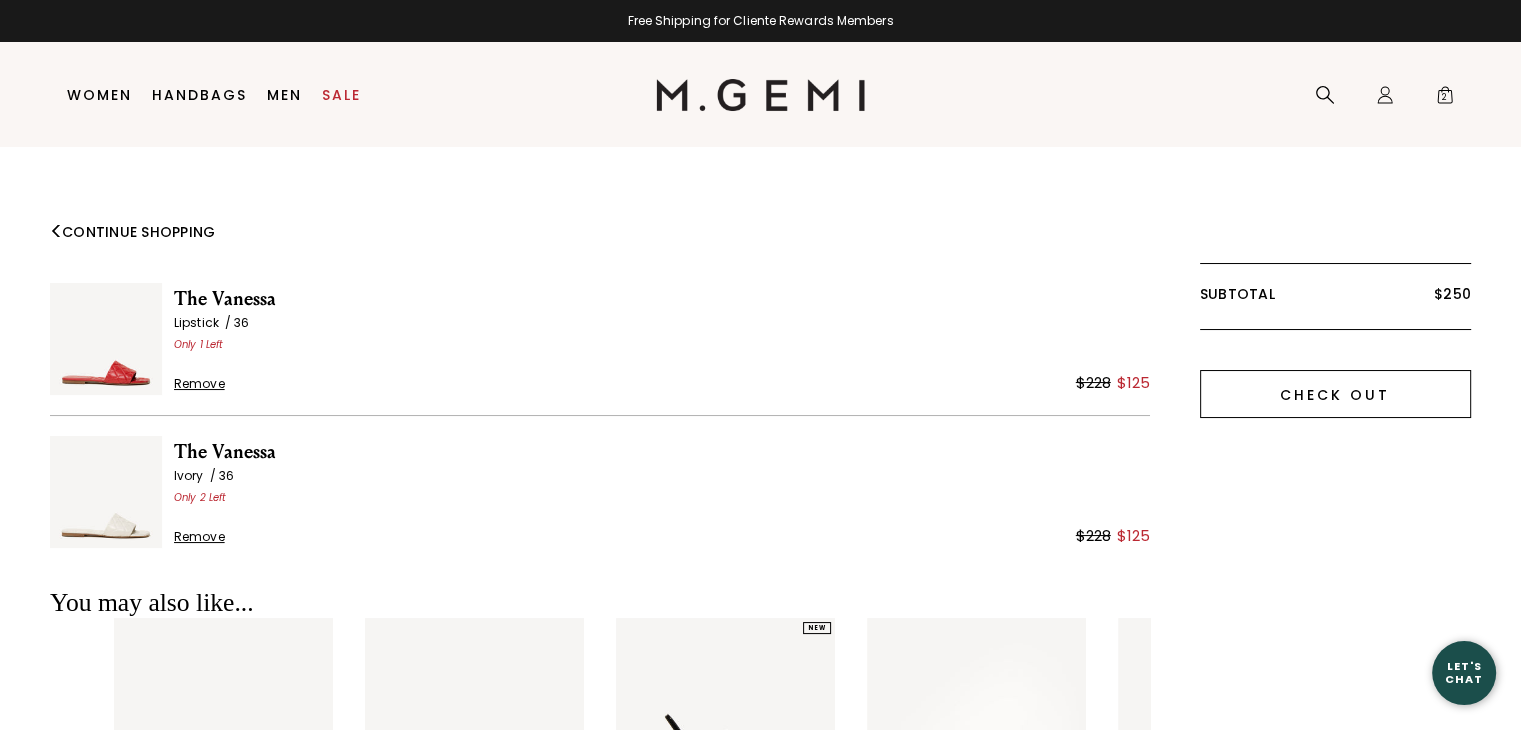 click on "Check Out" at bounding box center (1335, 394) 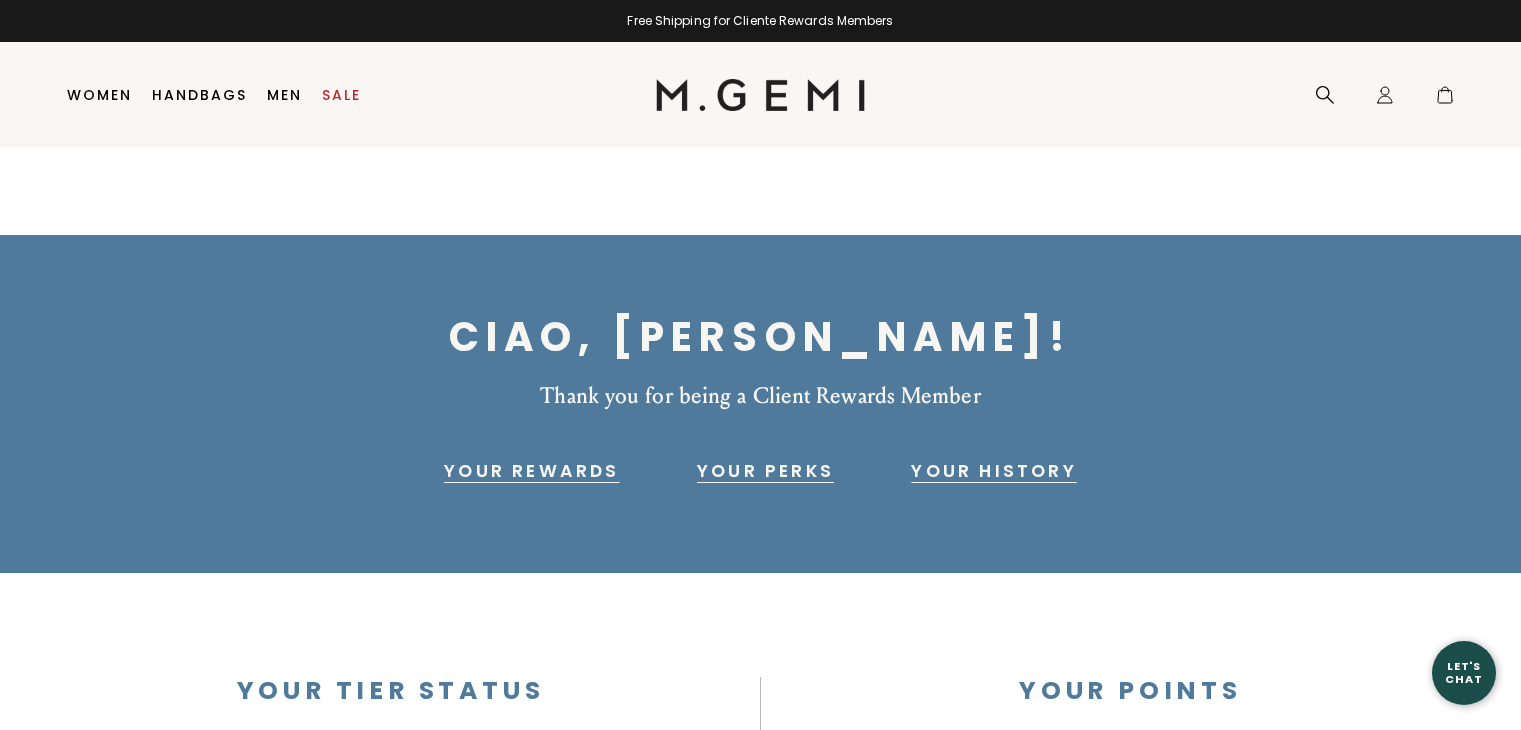 scroll, scrollTop: 0, scrollLeft: 0, axis: both 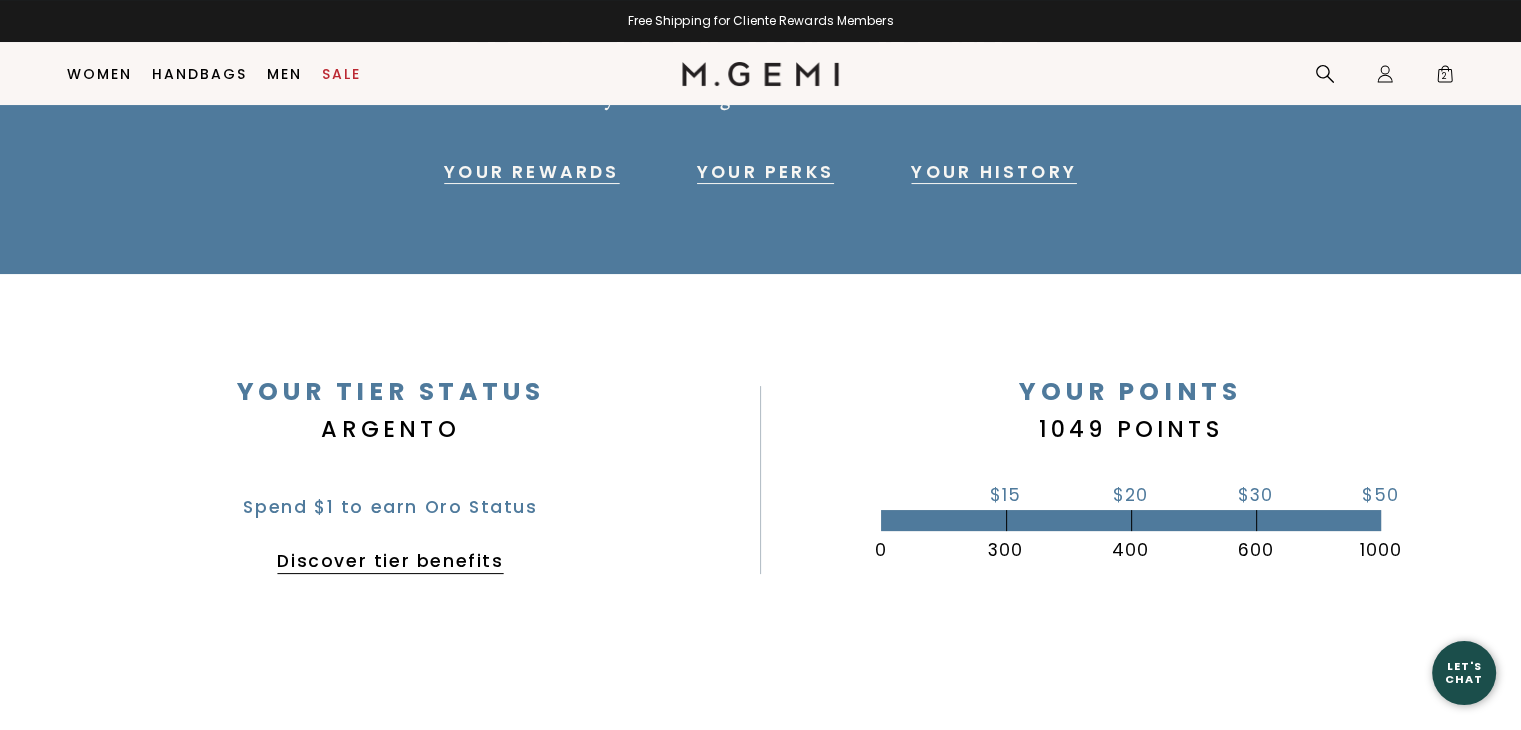 click on "Your Rewards" at bounding box center (531, 172) 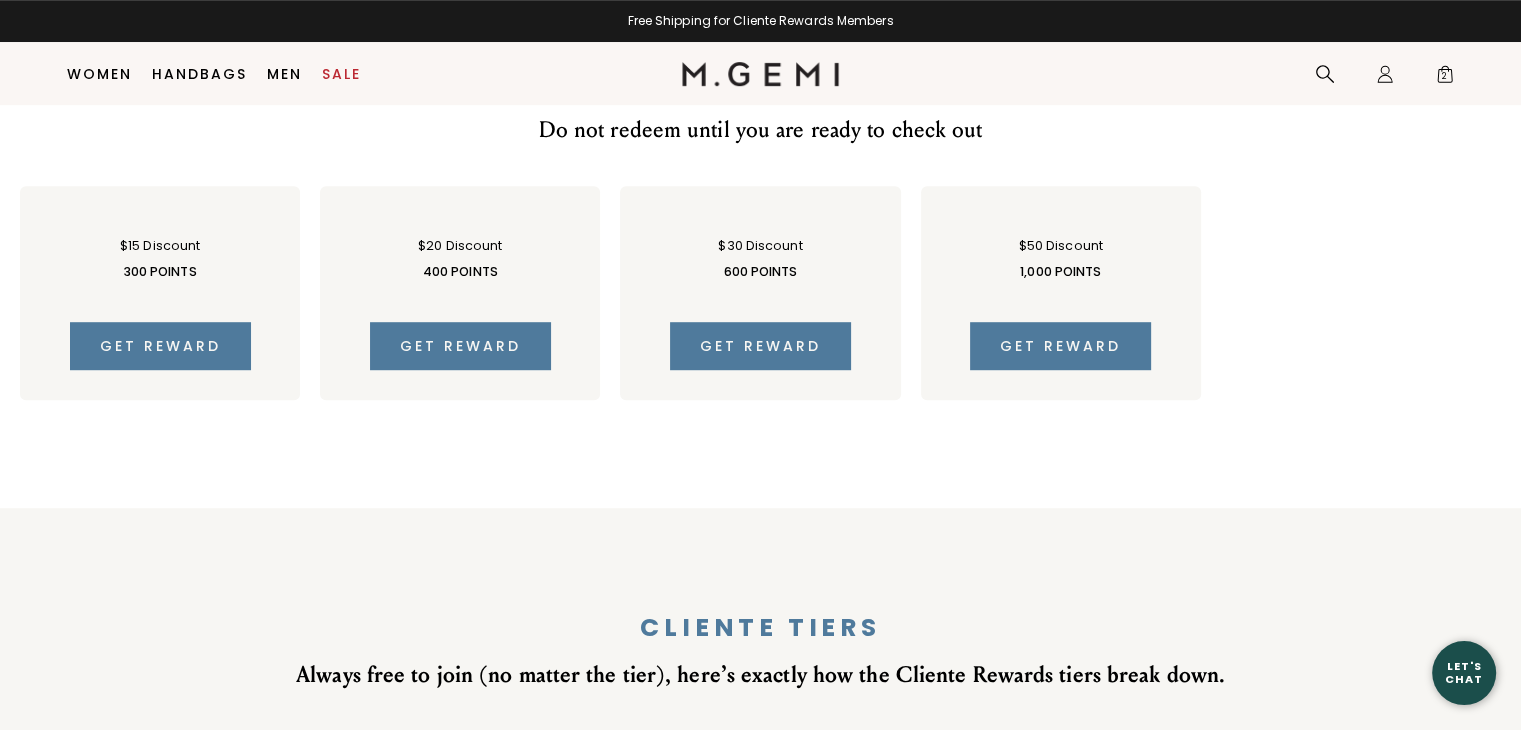 scroll, scrollTop: 1259, scrollLeft: 0, axis: vertical 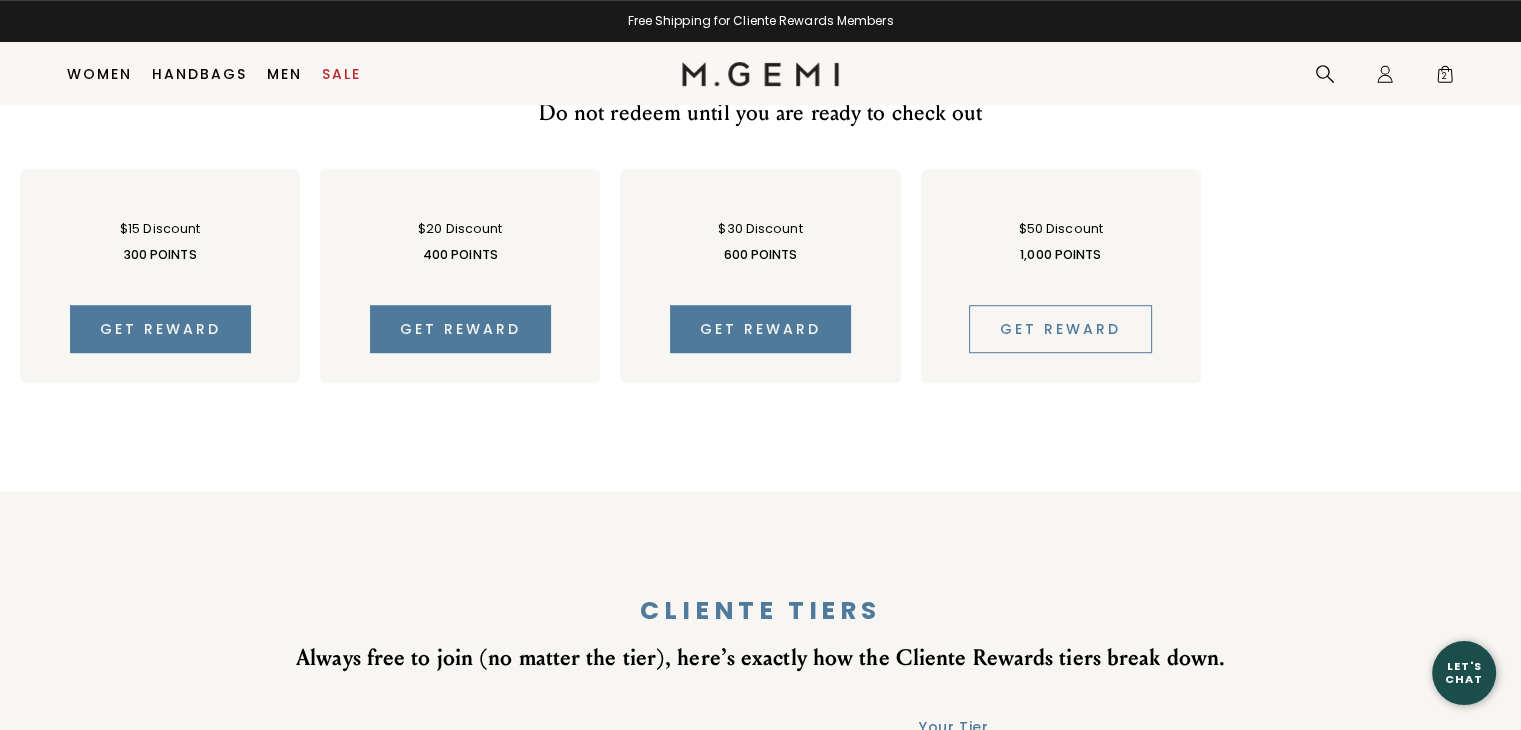 click on "Get reward" at bounding box center [1060, 329] 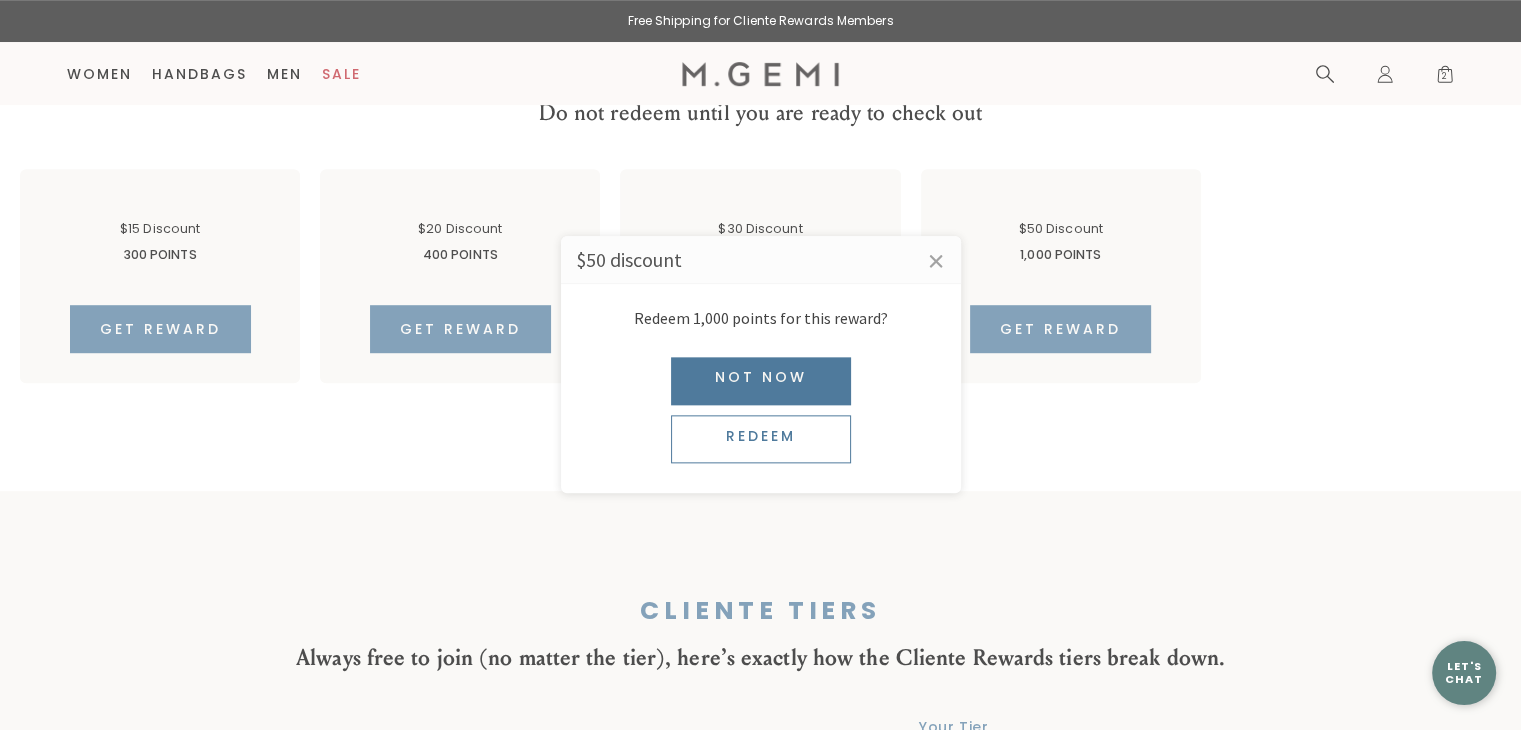 click on "Redeem" at bounding box center [761, 440] 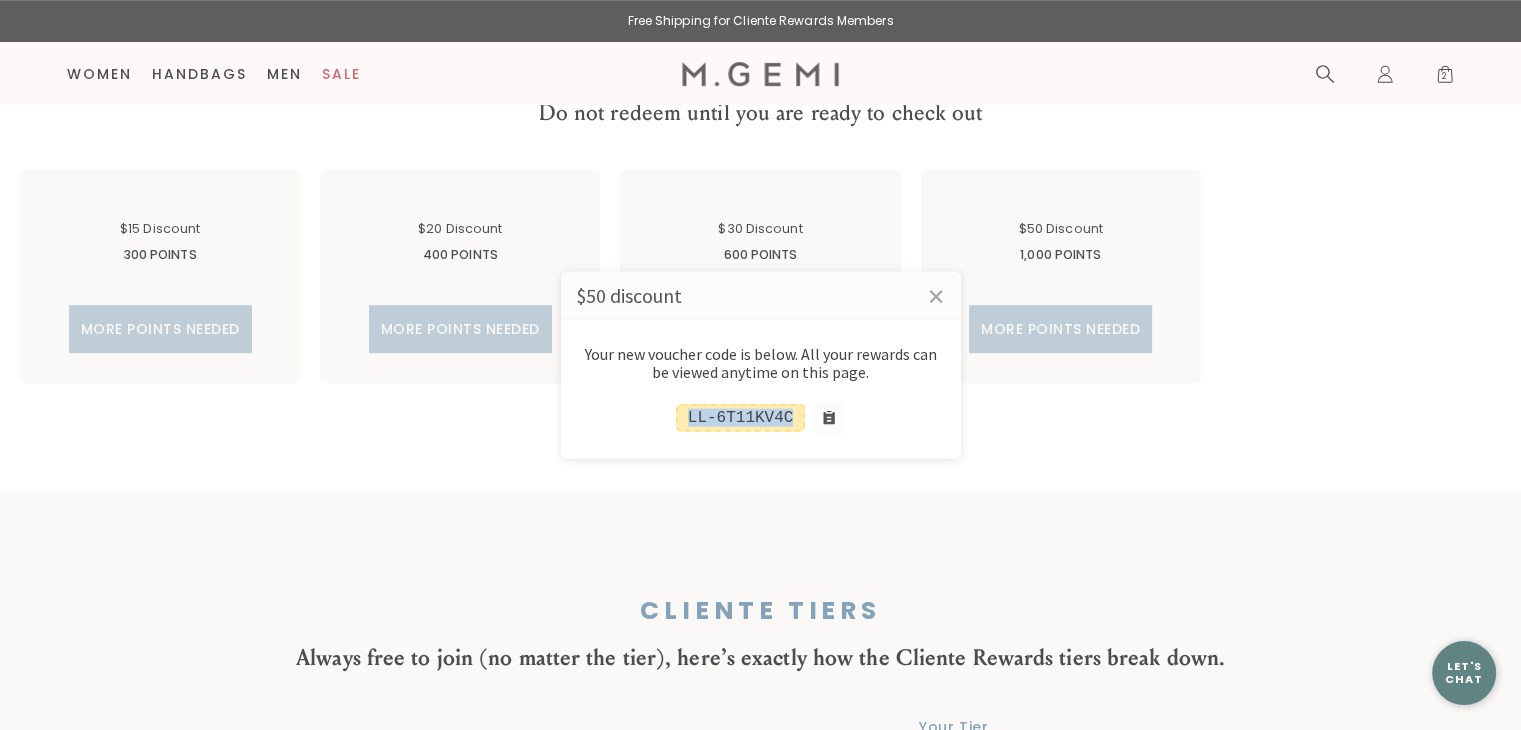 drag, startPoint x: 788, startPoint y: 417, endPoint x: 688, endPoint y: 417, distance: 100 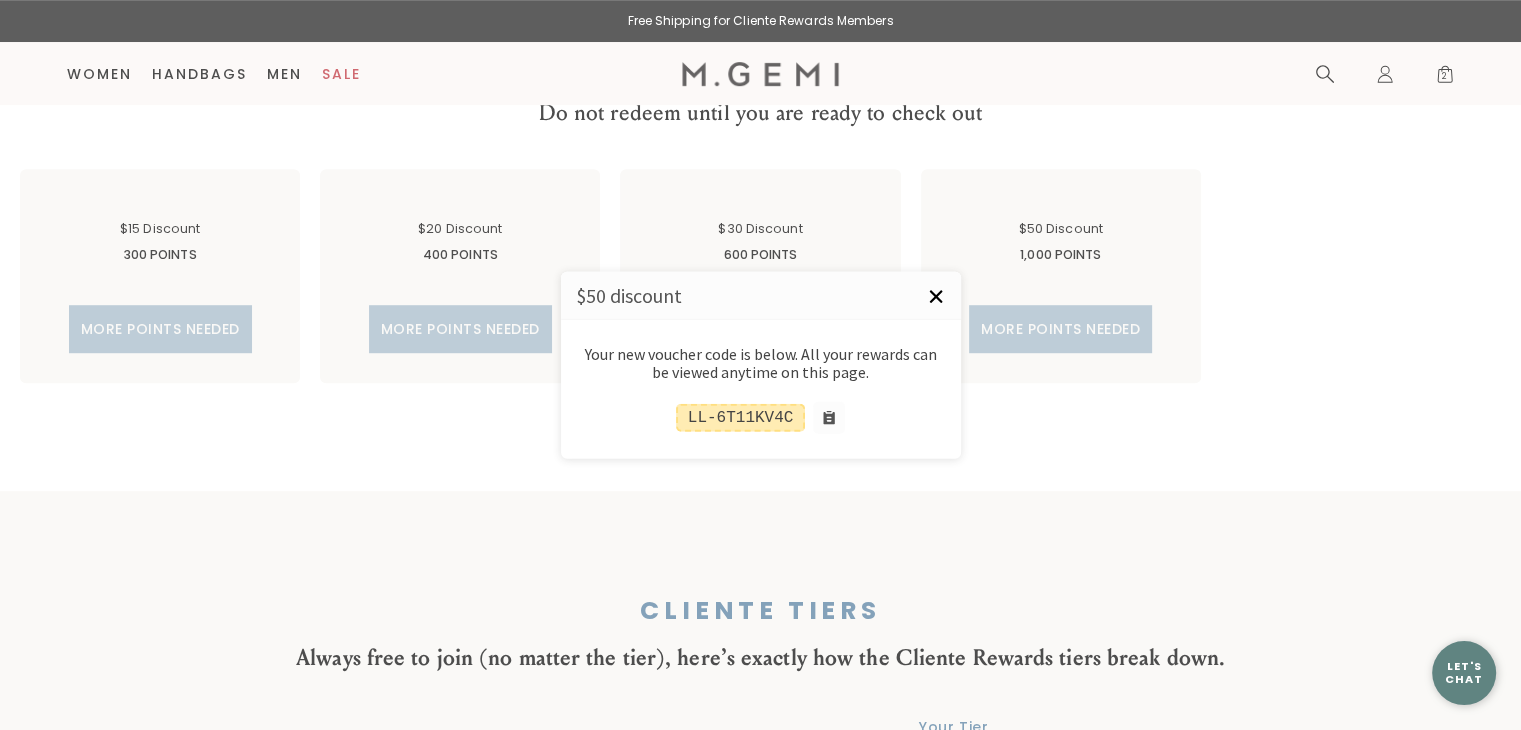 click on "×" at bounding box center [936, 297] 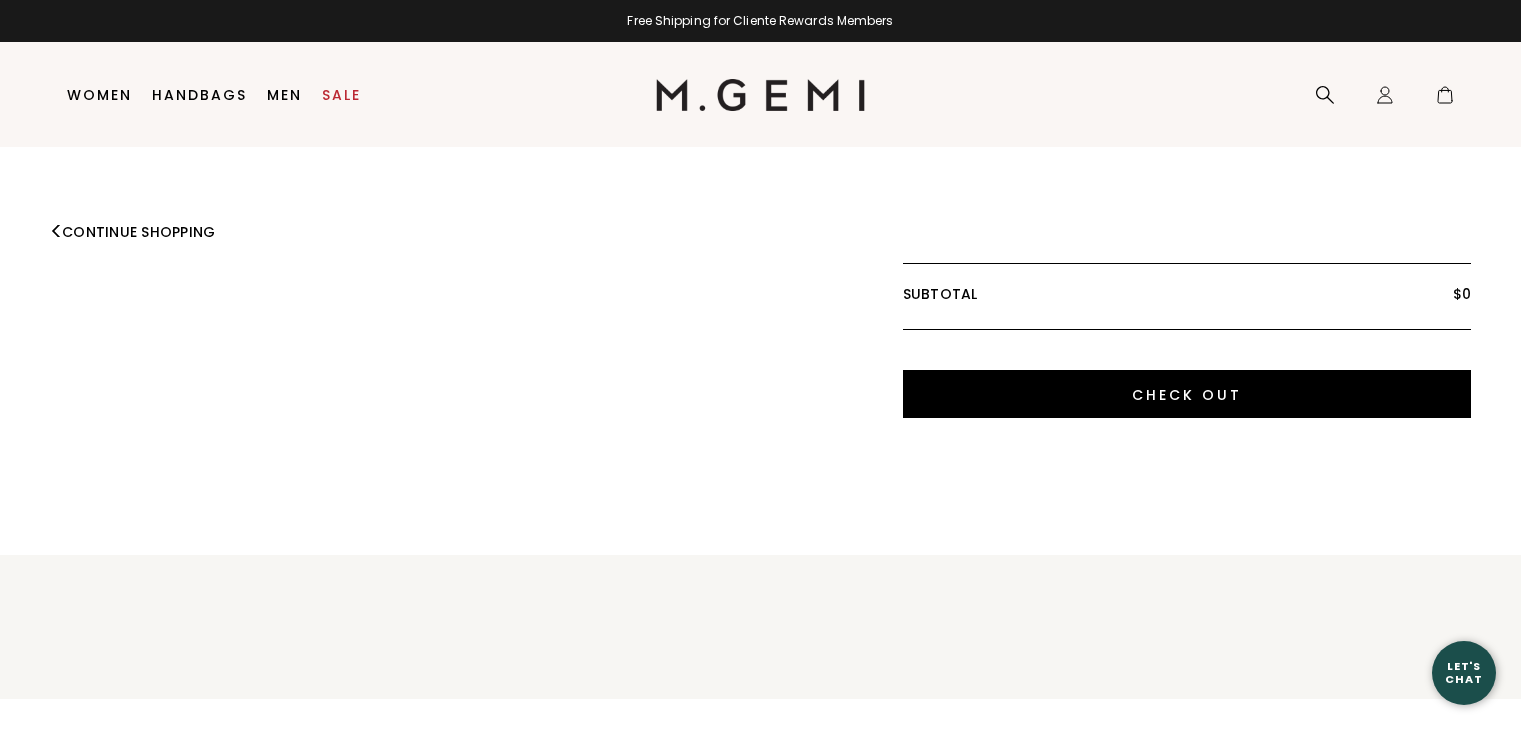 scroll, scrollTop: 0, scrollLeft: 0, axis: both 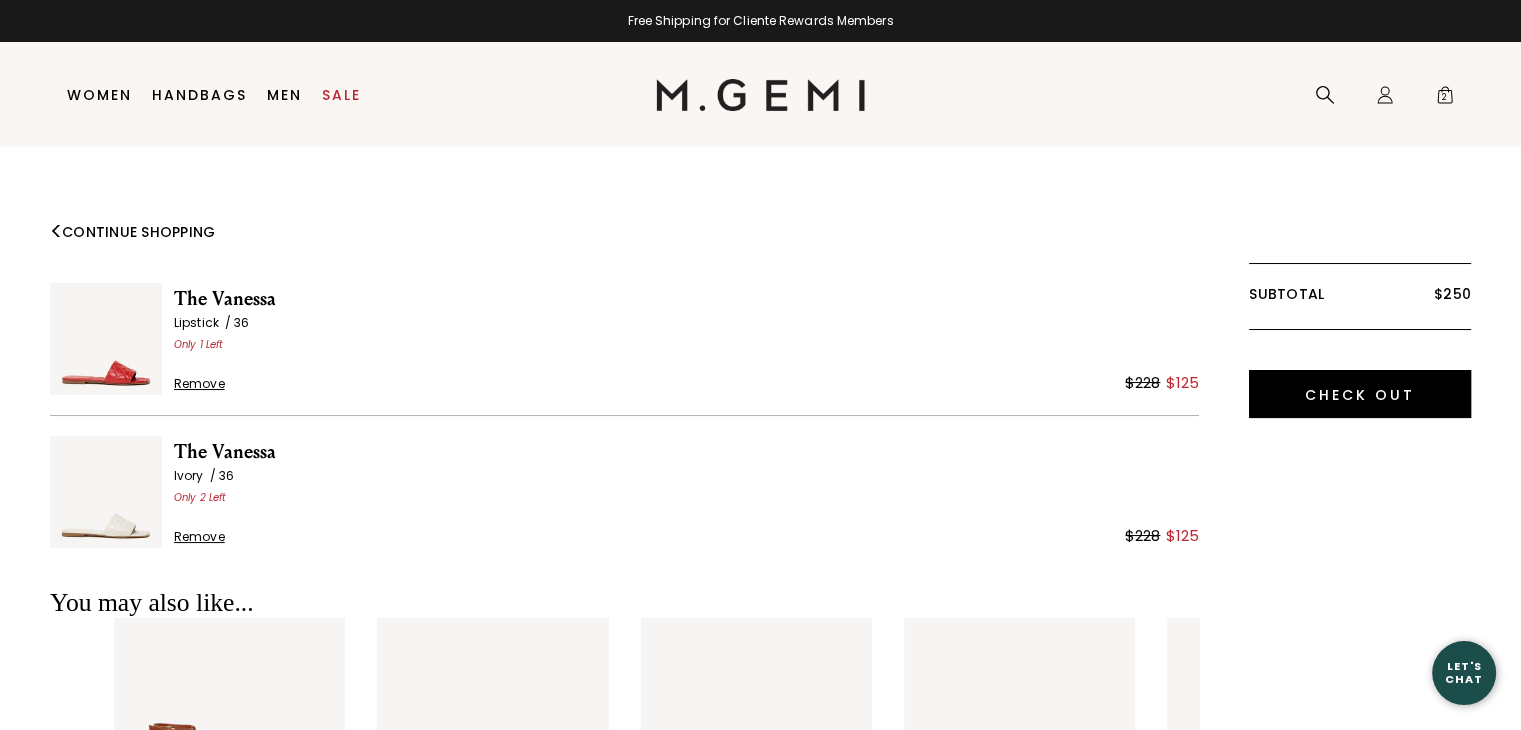 click on "The Vanessa" at bounding box center [686, 299] 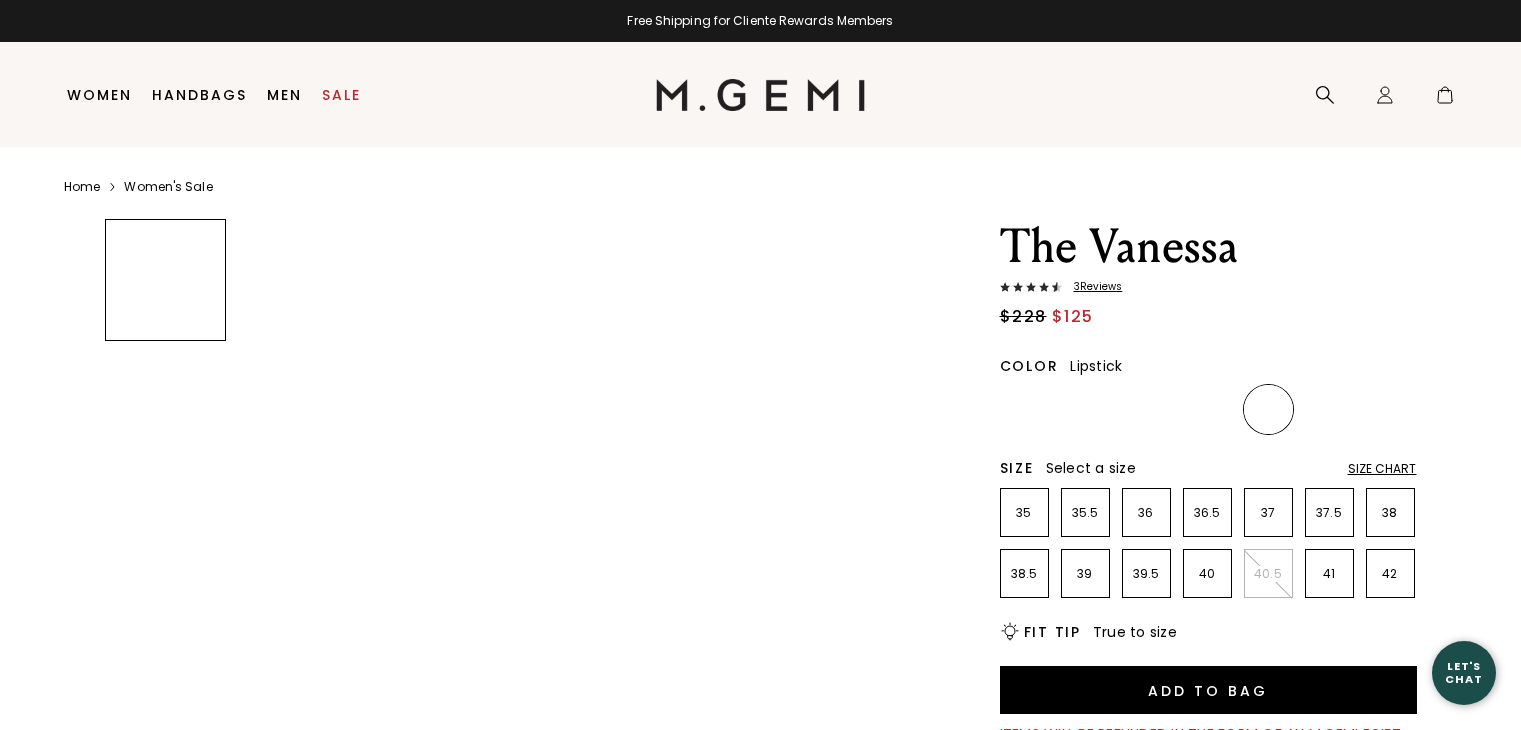 scroll, scrollTop: 0, scrollLeft: 0, axis: both 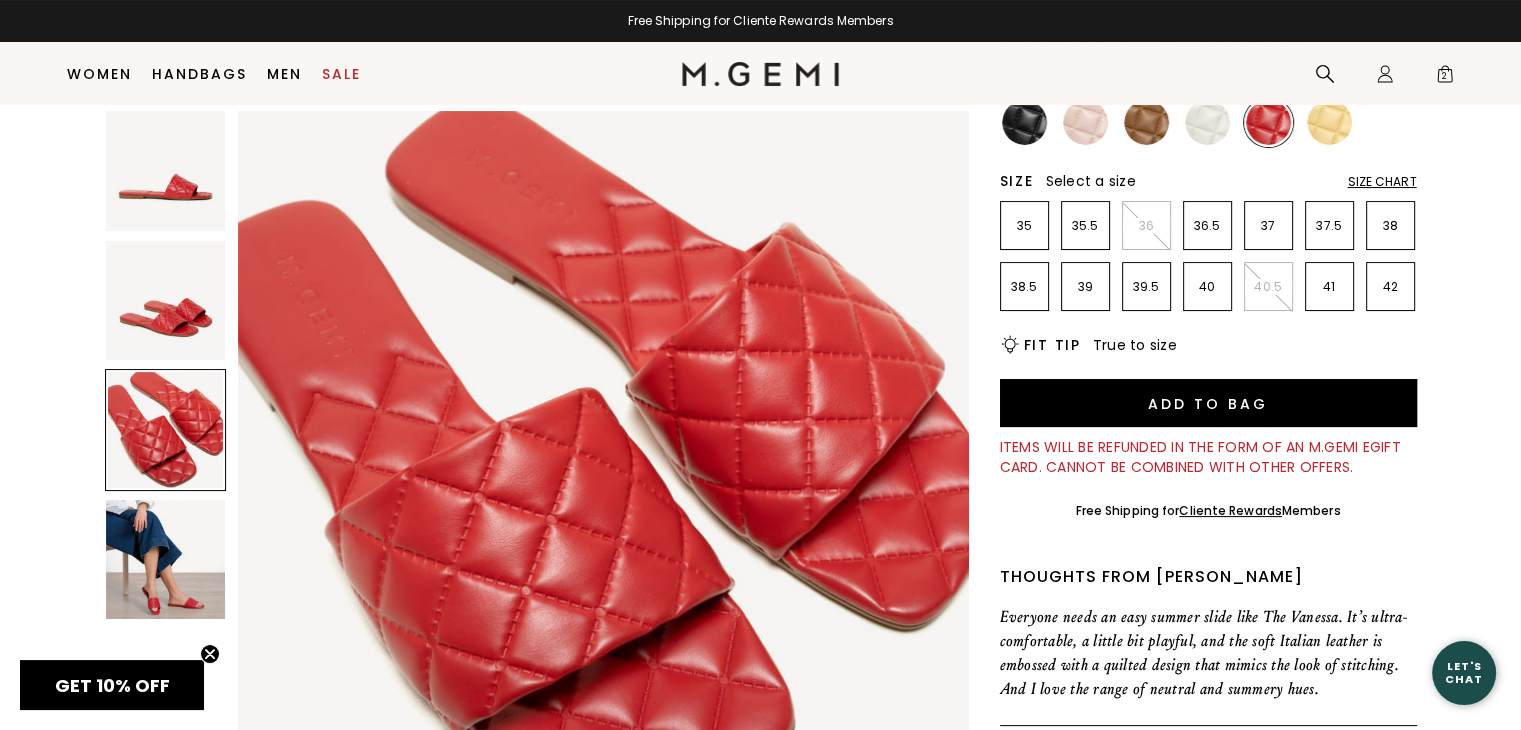 click at bounding box center (166, 560) 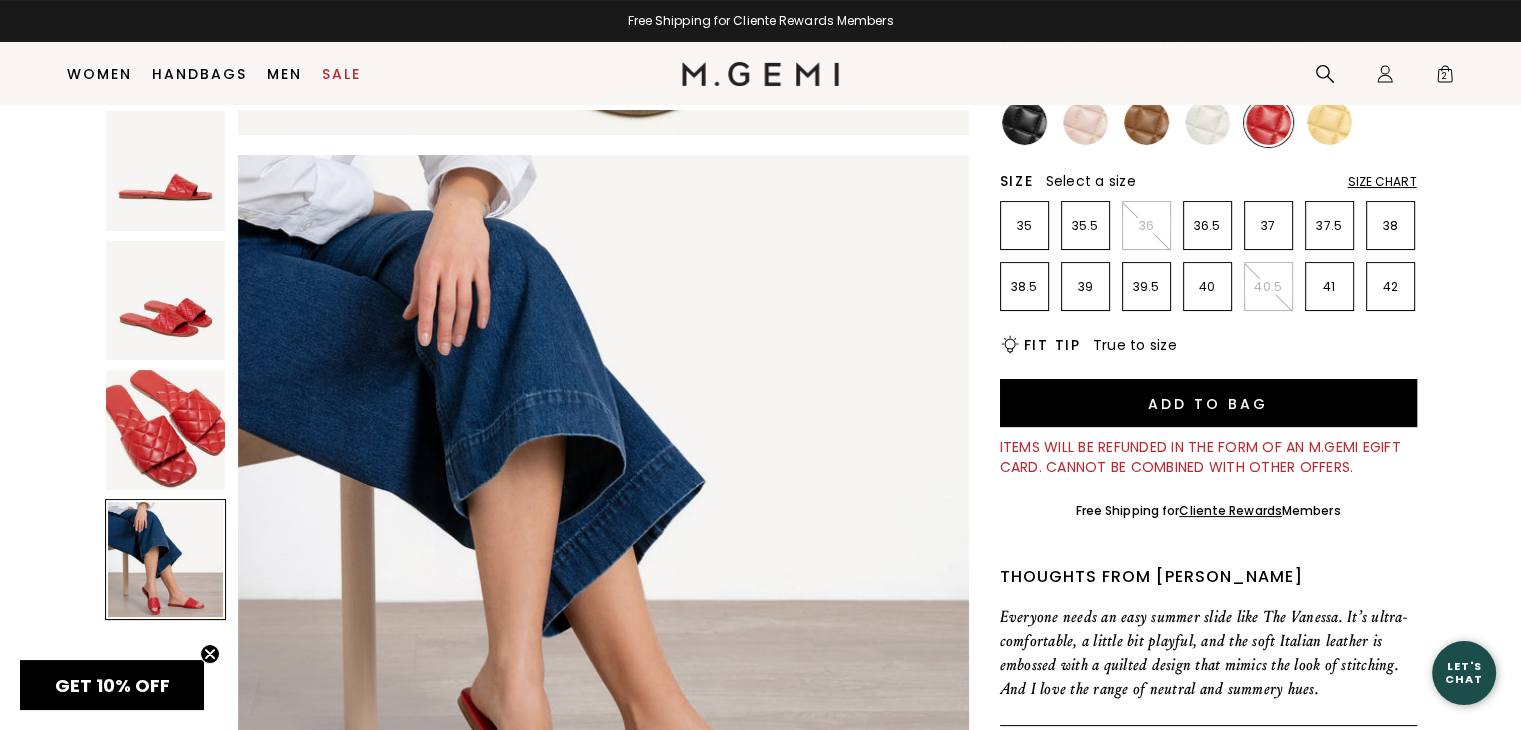 scroll, scrollTop: 2225, scrollLeft: 0, axis: vertical 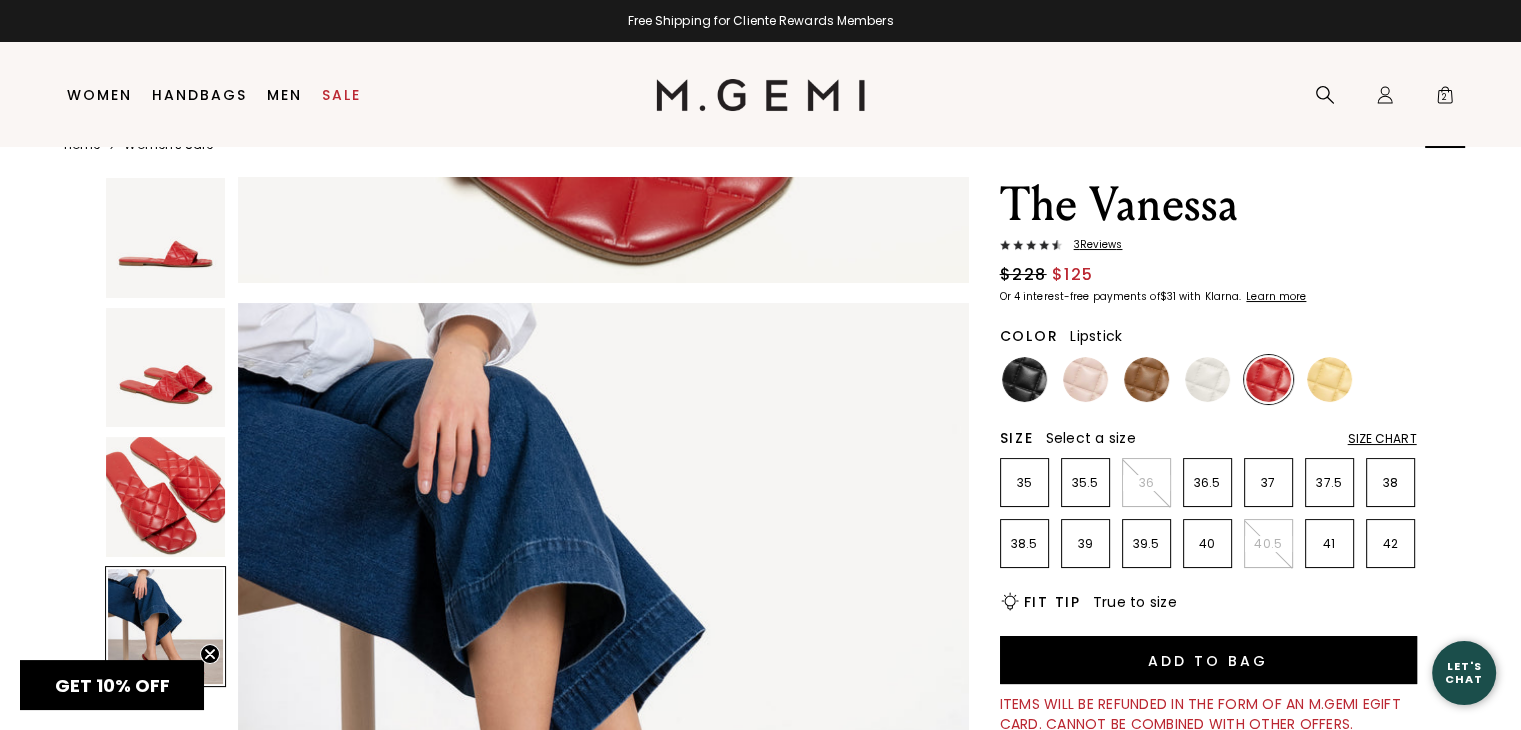 click on "2" at bounding box center [1445, 99] 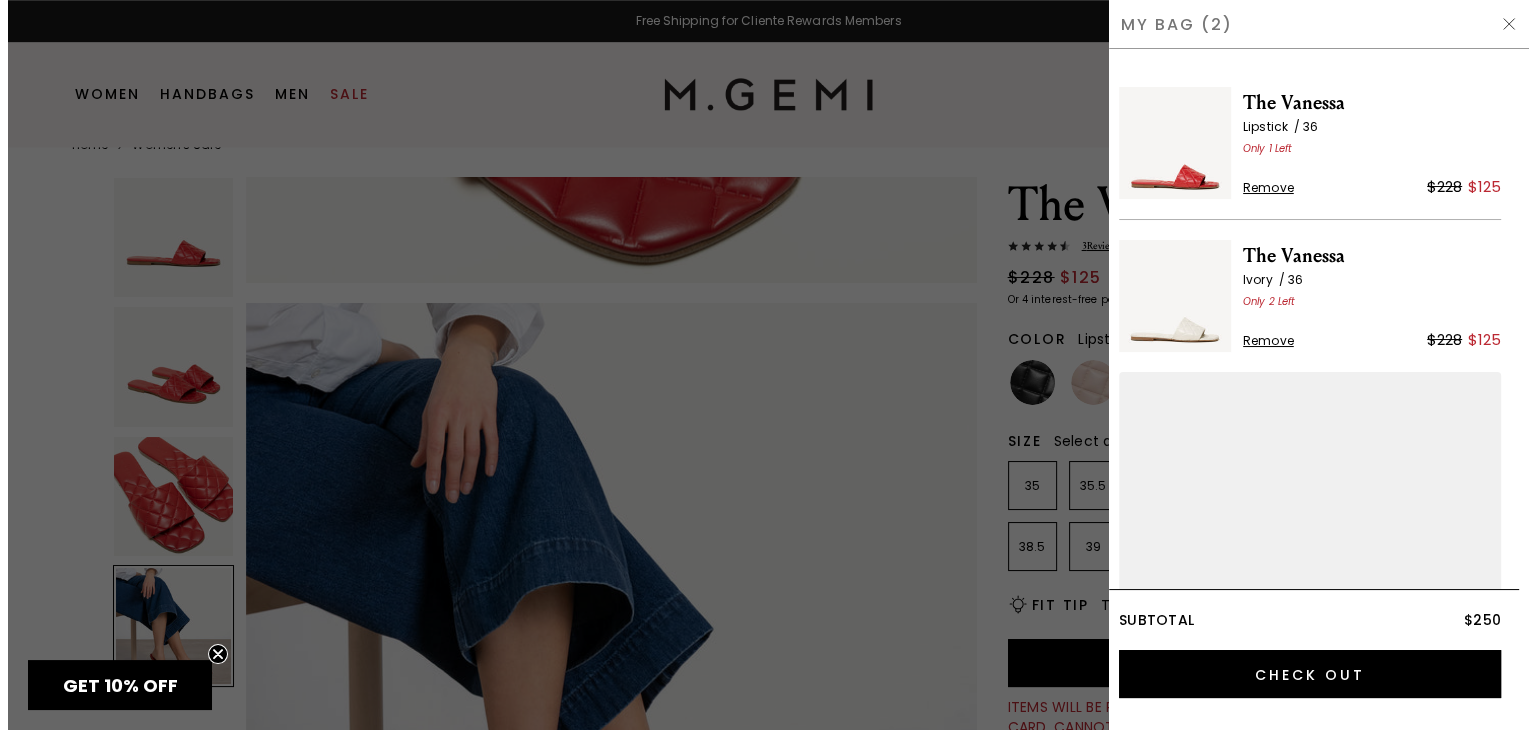 scroll, scrollTop: 0, scrollLeft: 0, axis: both 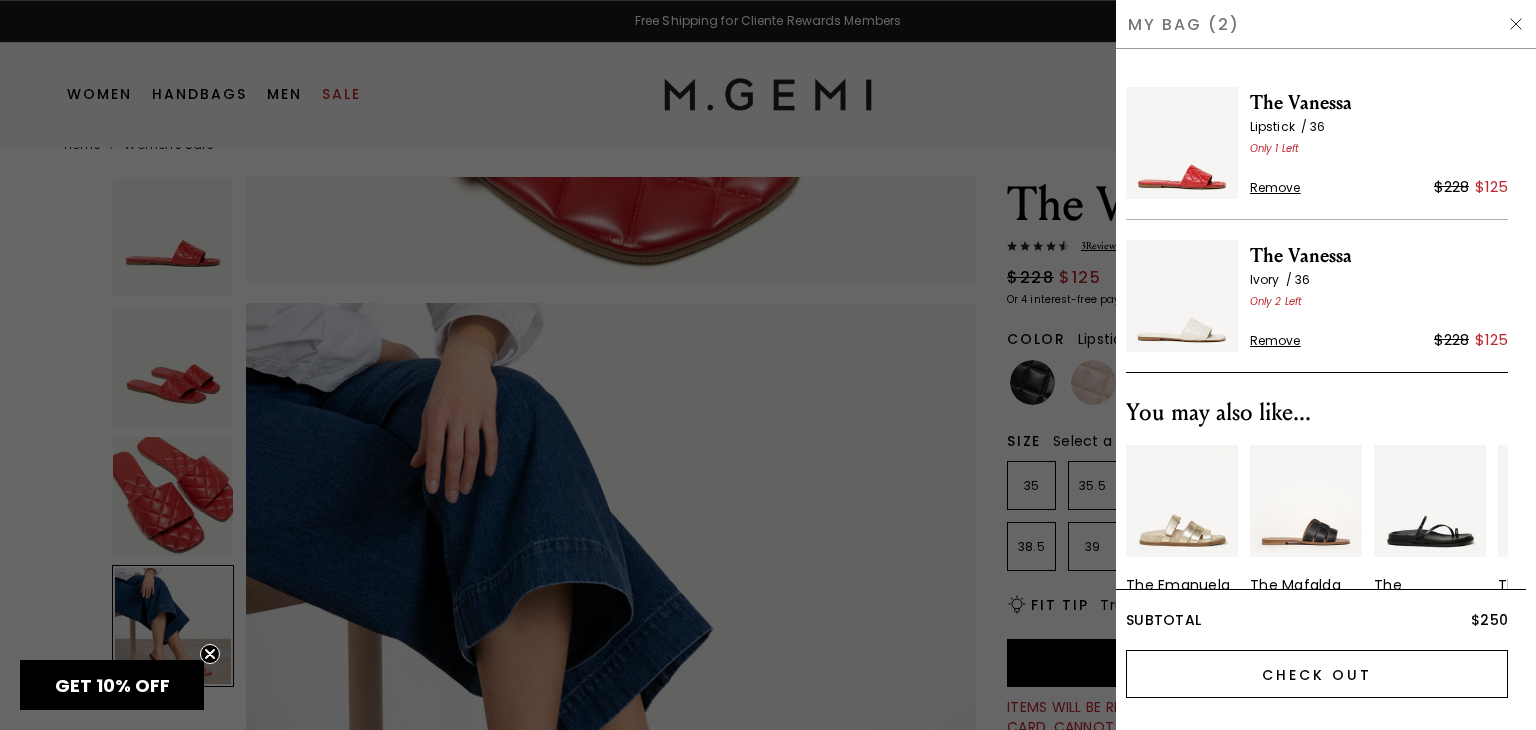 click on "Check Out" at bounding box center (1317, 674) 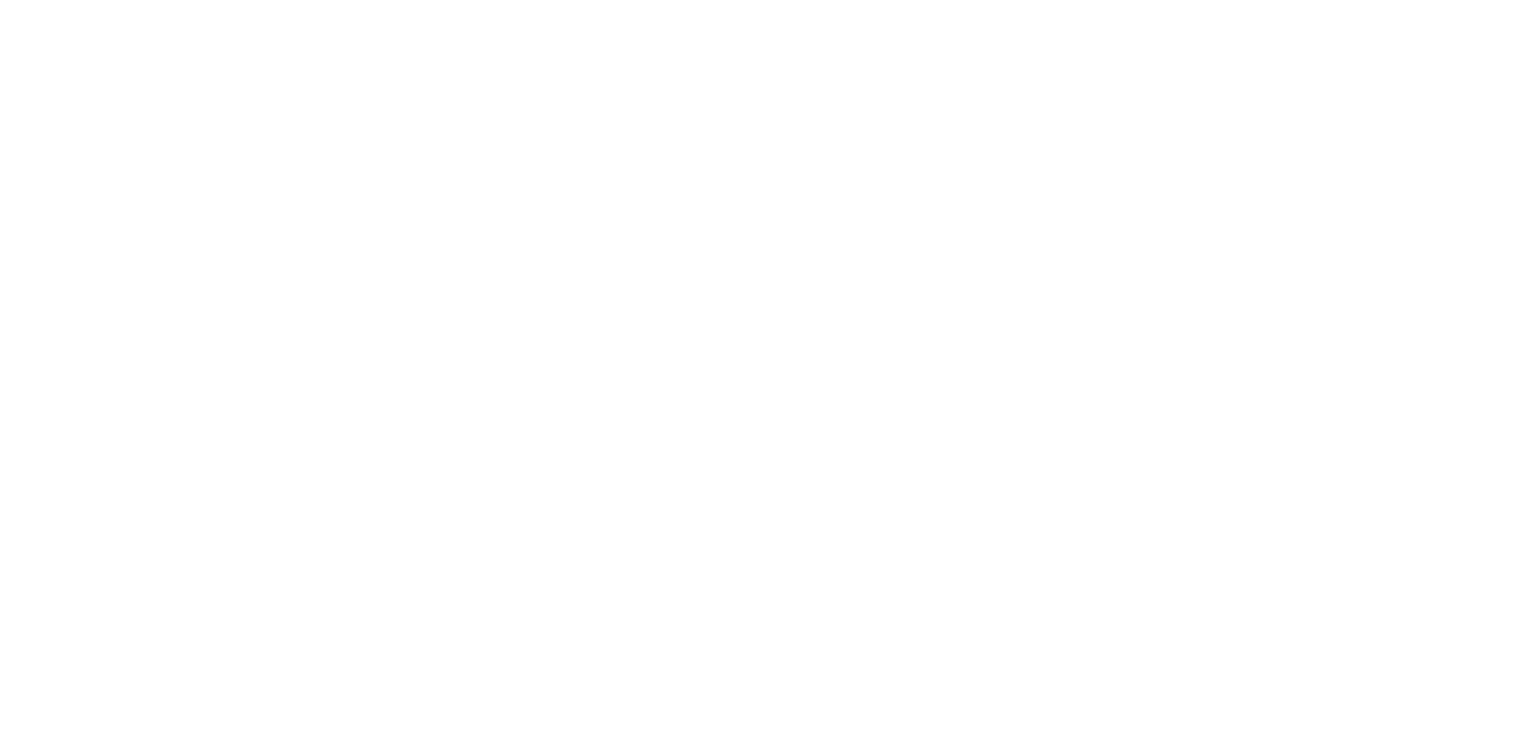 scroll, scrollTop: 0, scrollLeft: 0, axis: both 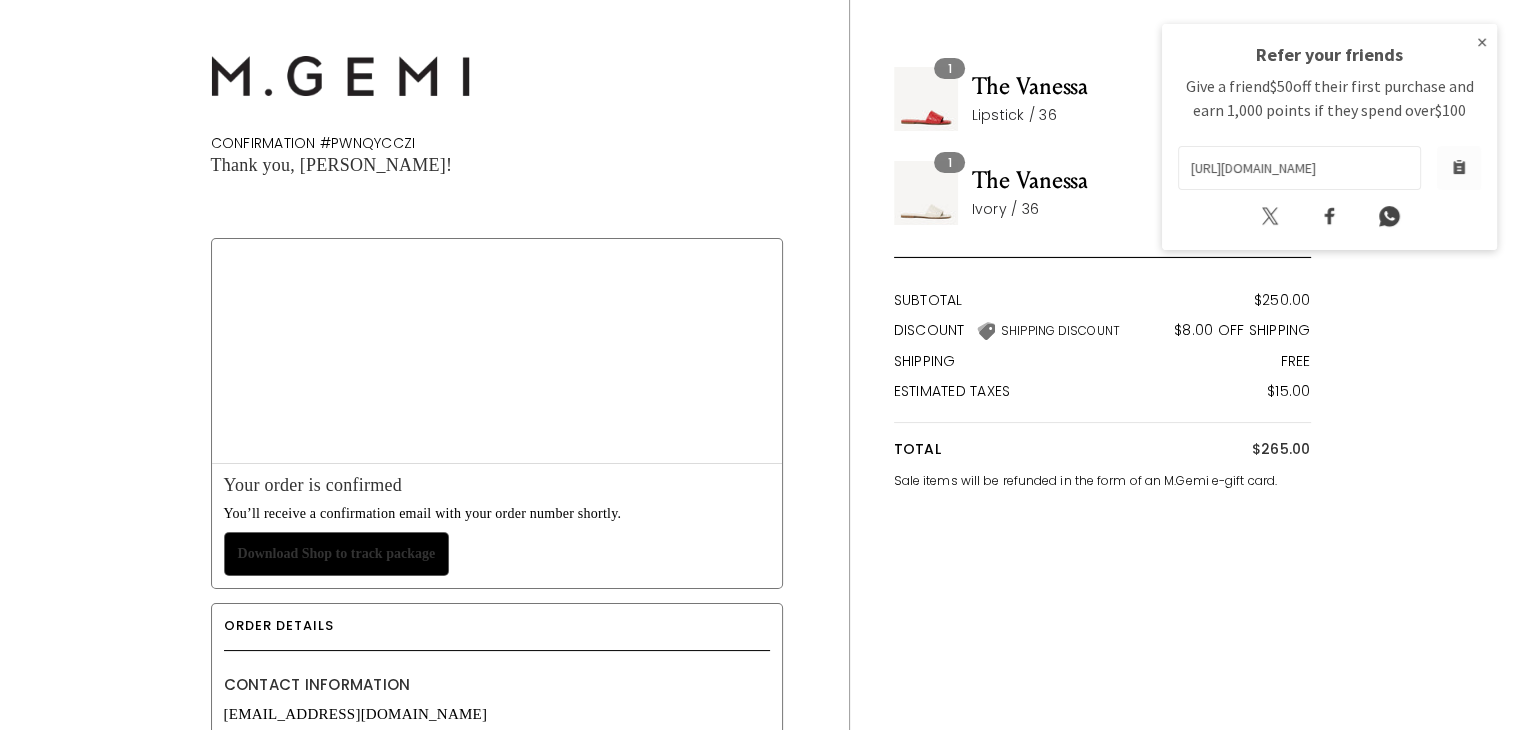 click on "×" at bounding box center [1482, 42] 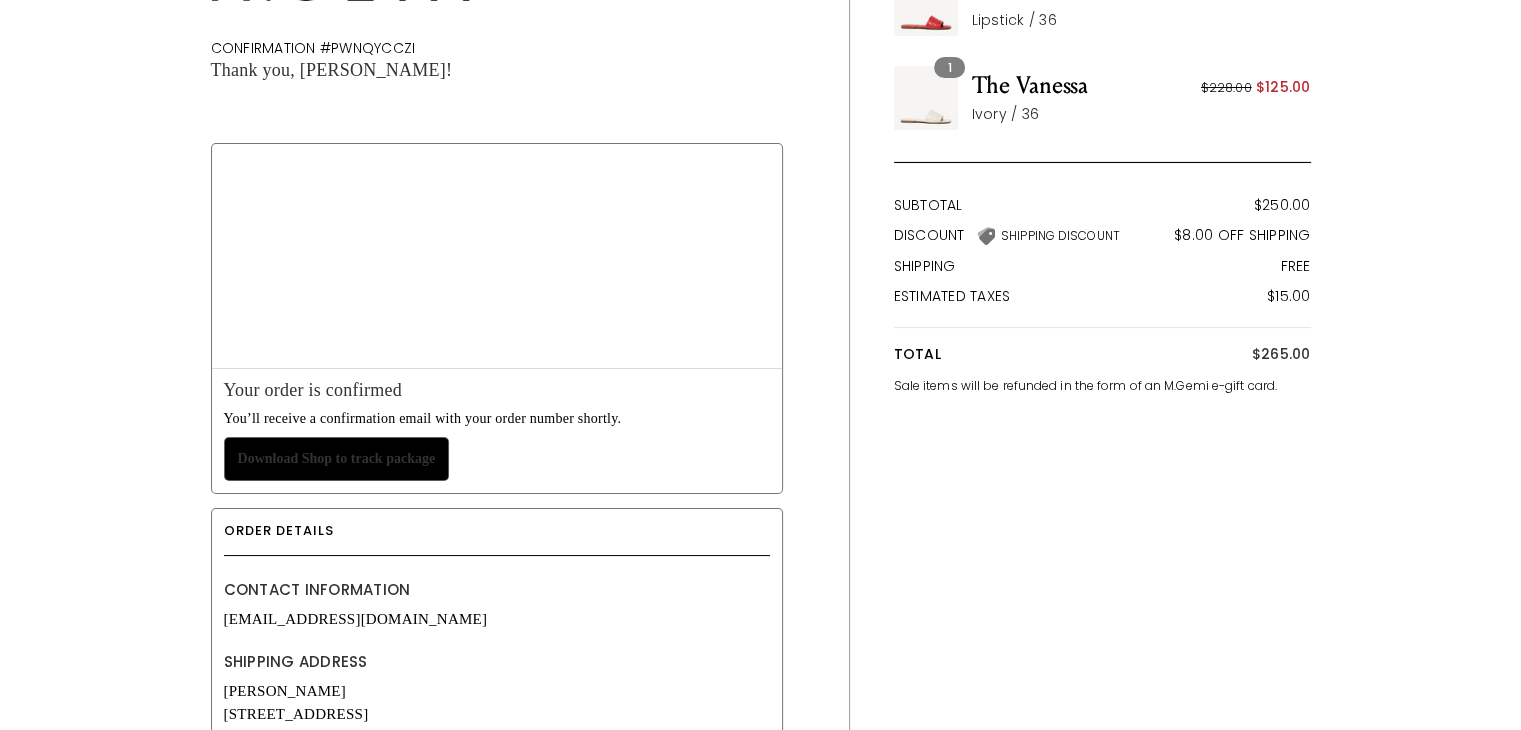 scroll, scrollTop: 0, scrollLeft: 0, axis: both 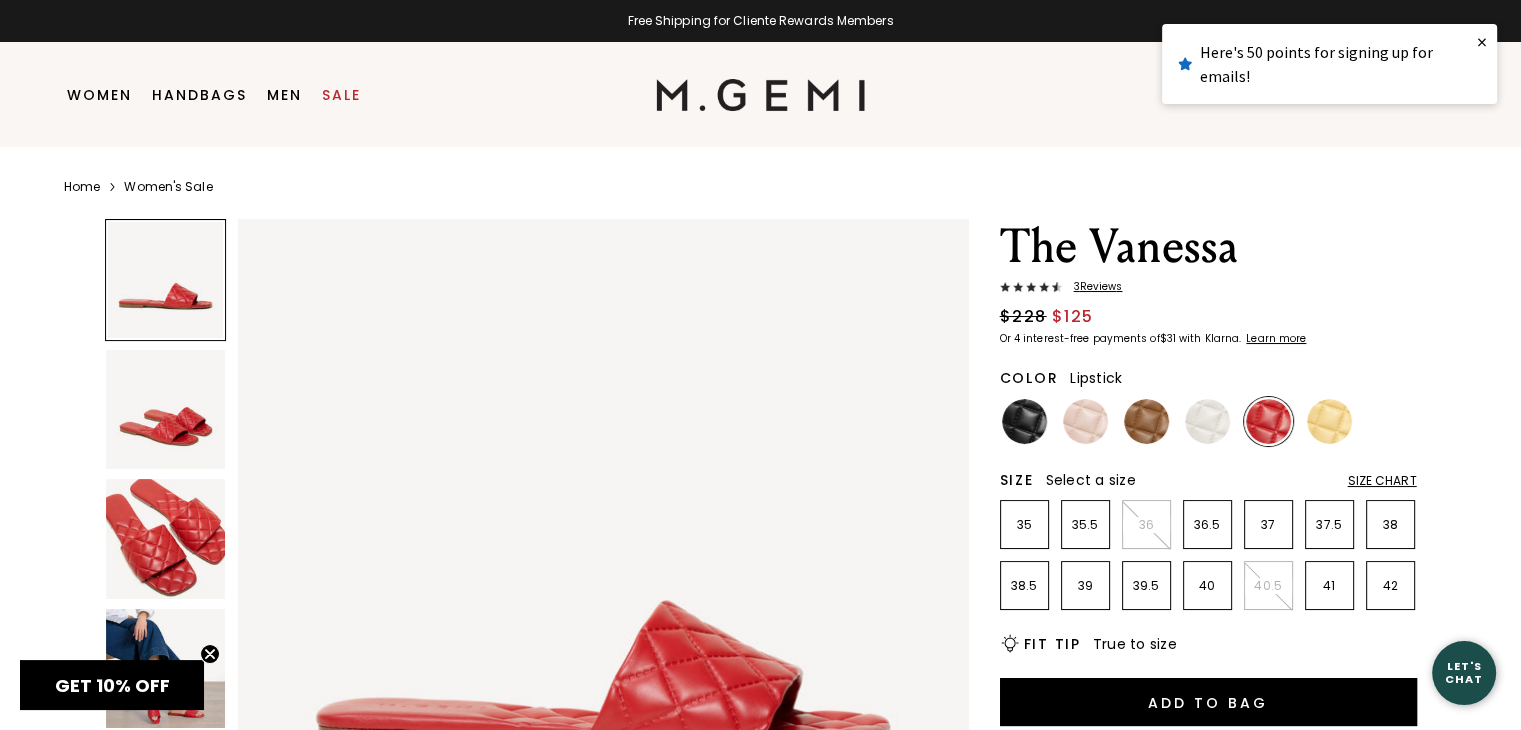 click on "×" at bounding box center (1482, 42) 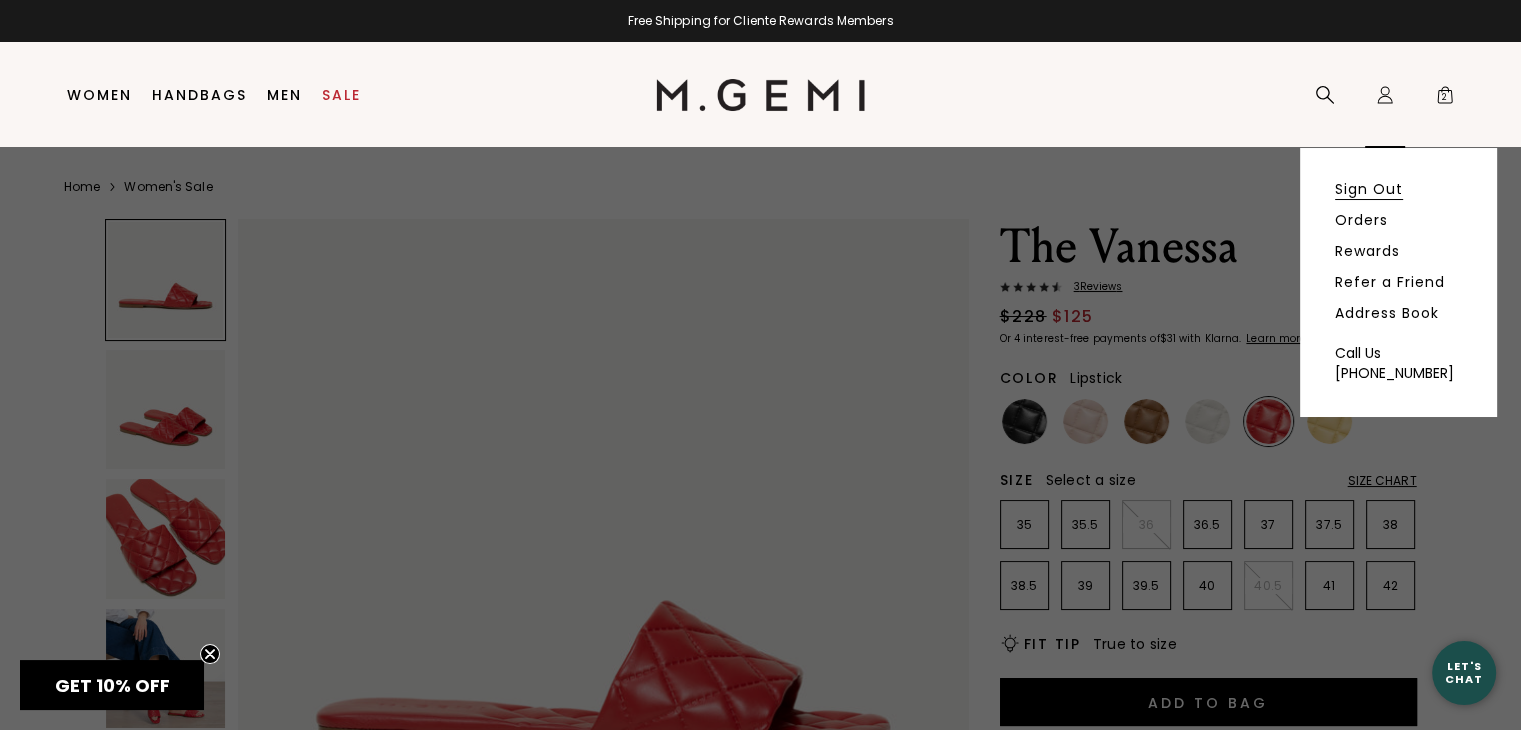 click on "Sign Out" at bounding box center [1369, 189] 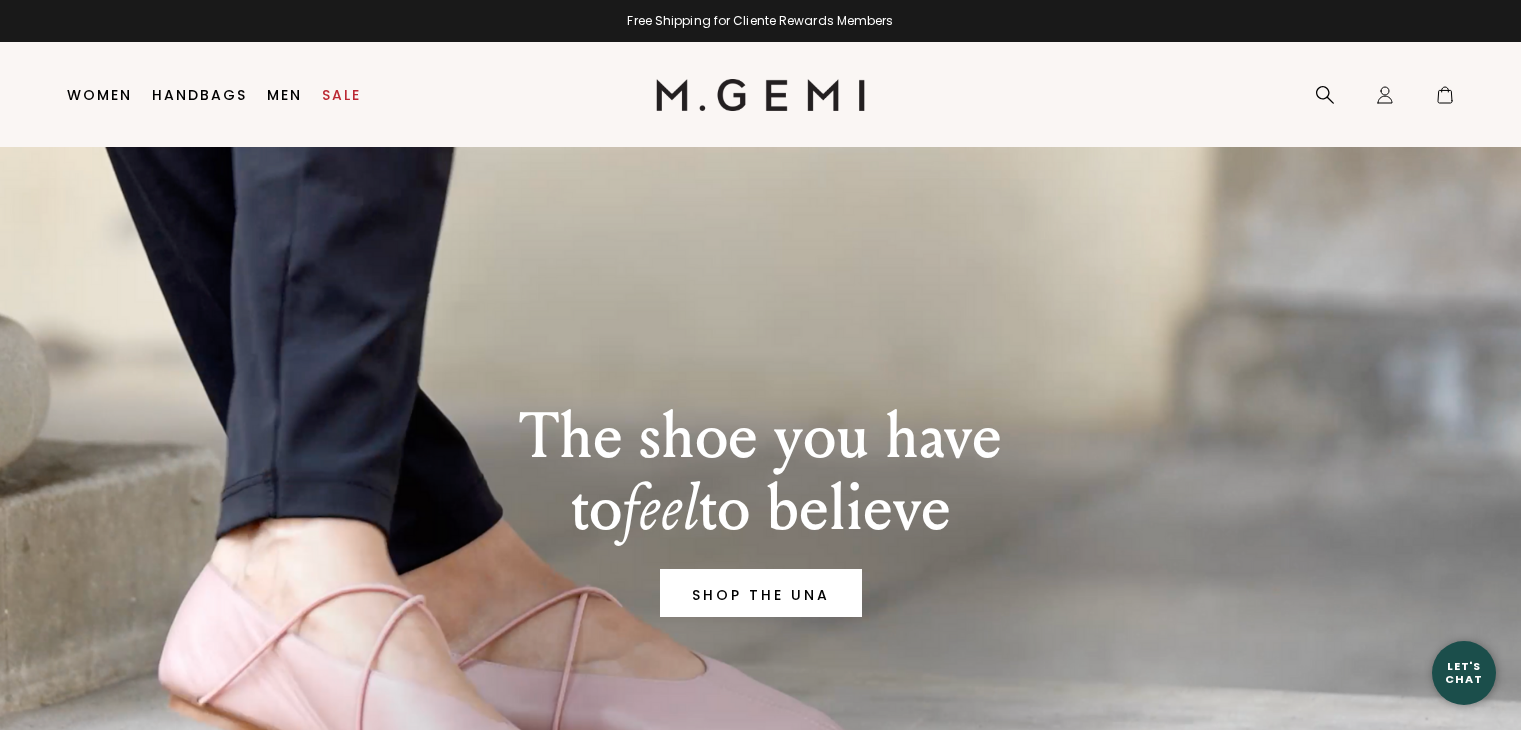scroll, scrollTop: 0, scrollLeft: 0, axis: both 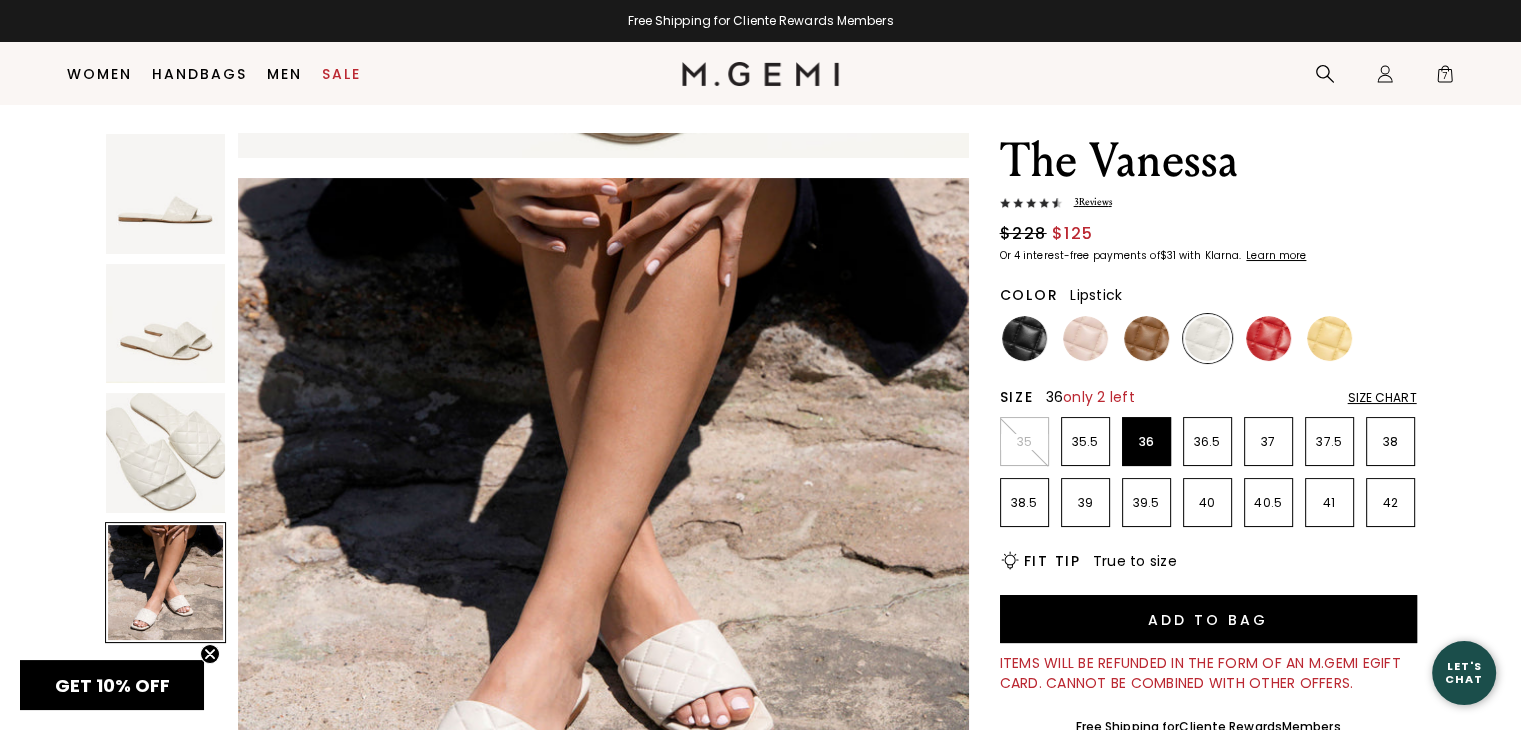 click at bounding box center [1268, 338] 